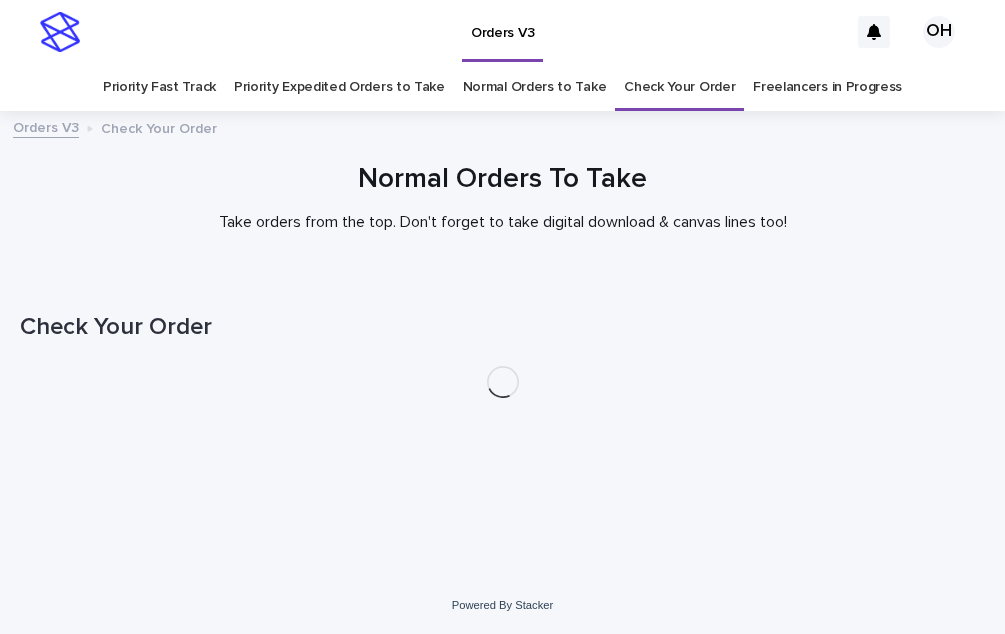 scroll, scrollTop: 0, scrollLeft: 0, axis: both 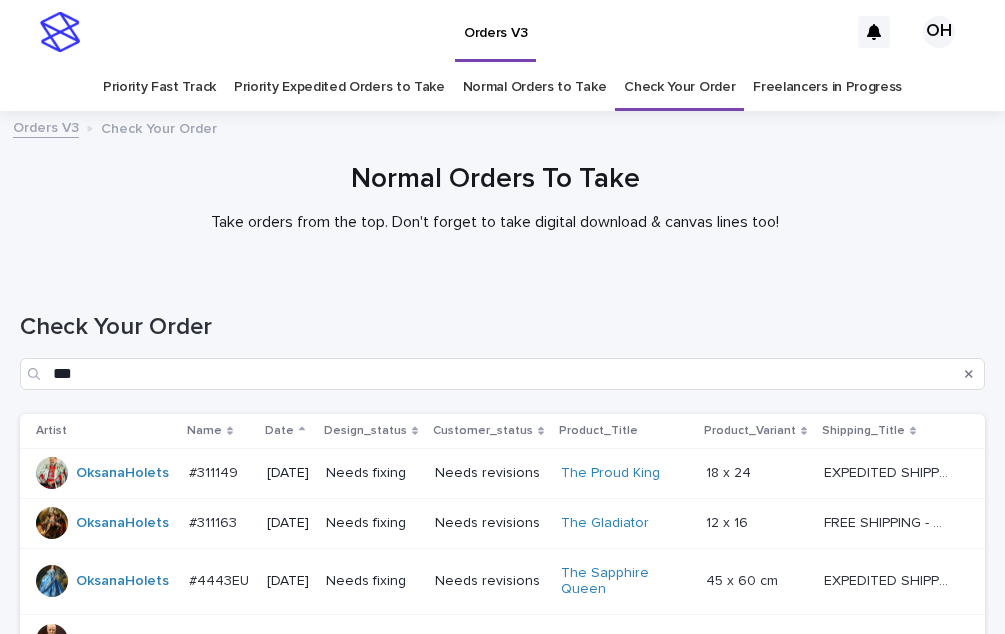 click on "#311149" at bounding box center [215, 471] 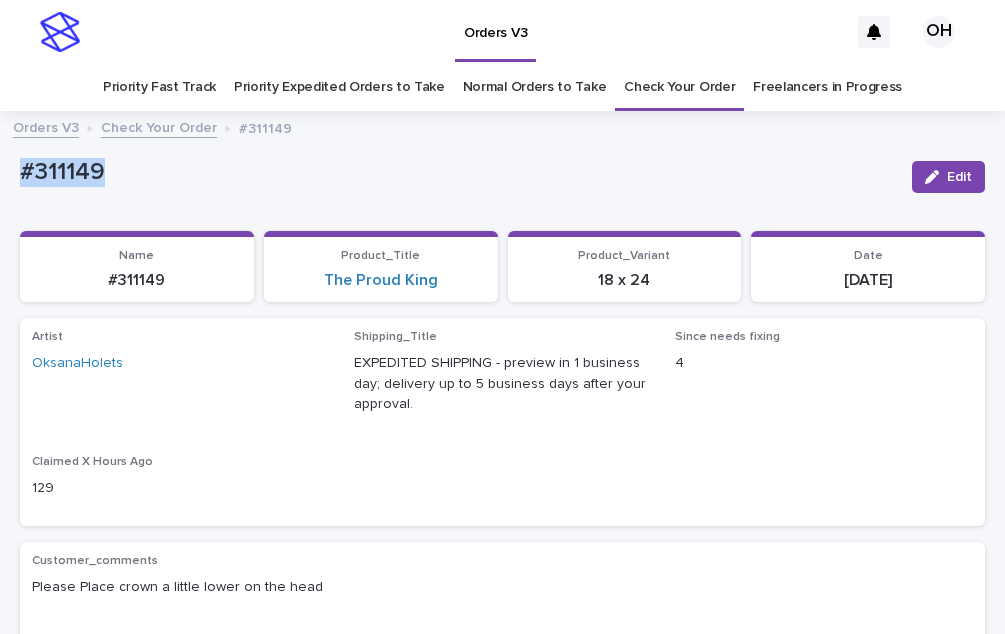 drag, startPoint x: 41, startPoint y: 166, endPoint x: 19, endPoint y: 165, distance: 22.022715 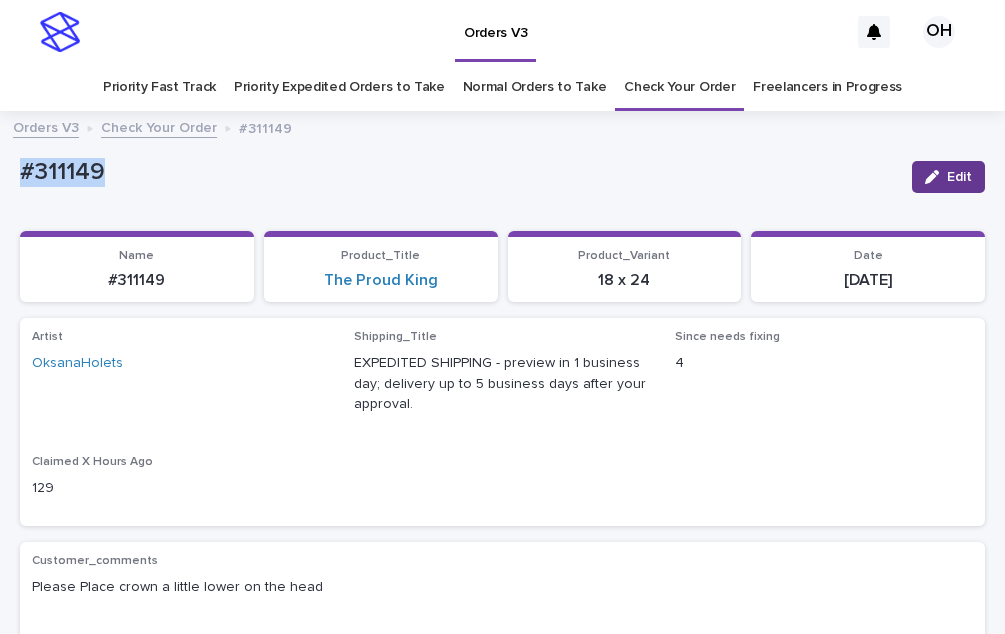 click on "Edit" at bounding box center (959, 177) 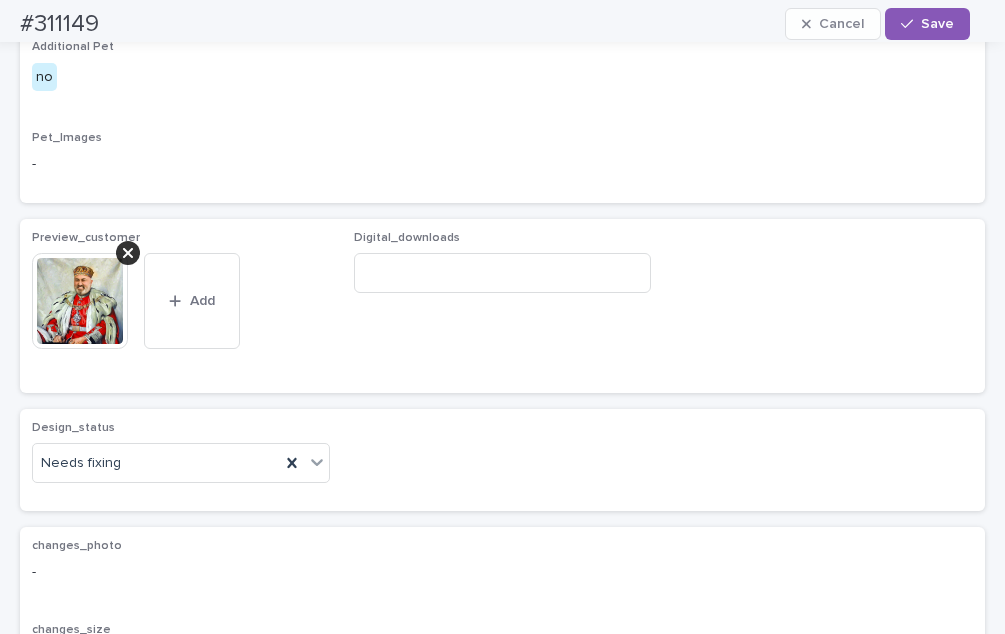 scroll, scrollTop: 1200, scrollLeft: 0, axis: vertical 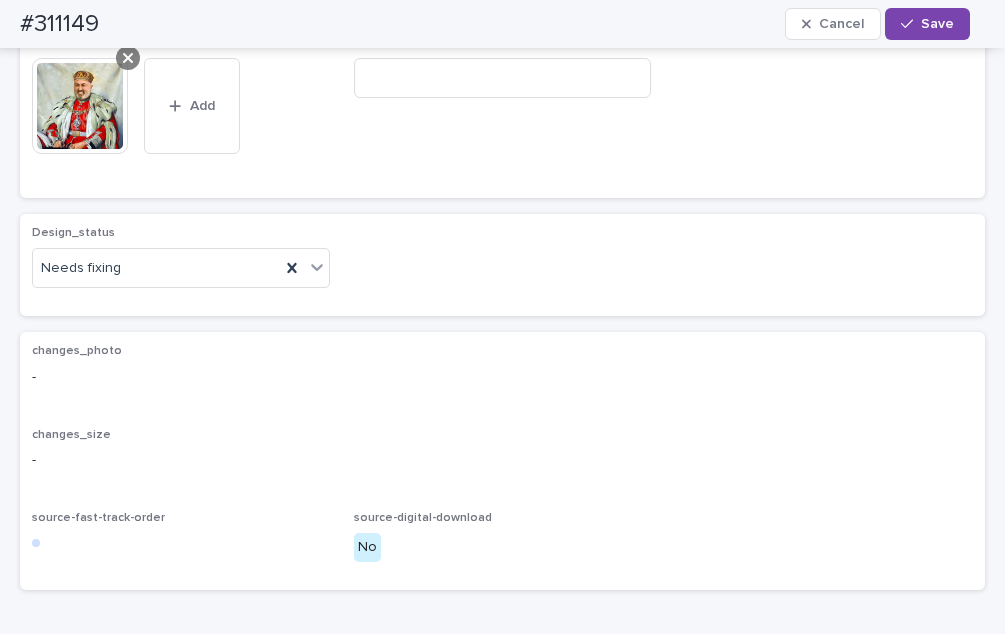 click at bounding box center [128, 58] 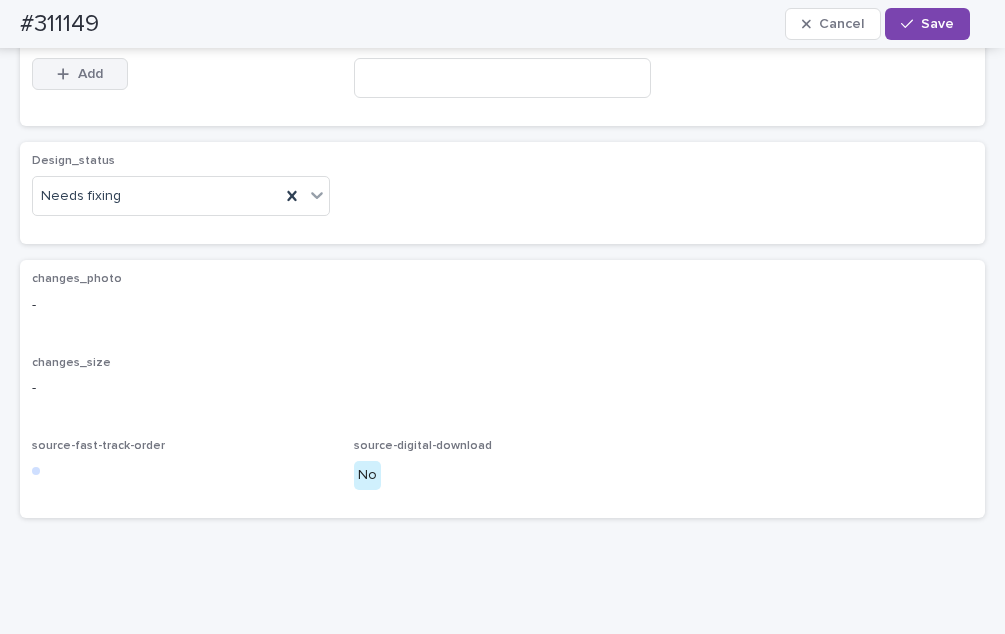 click on "Add" at bounding box center (90, 74) 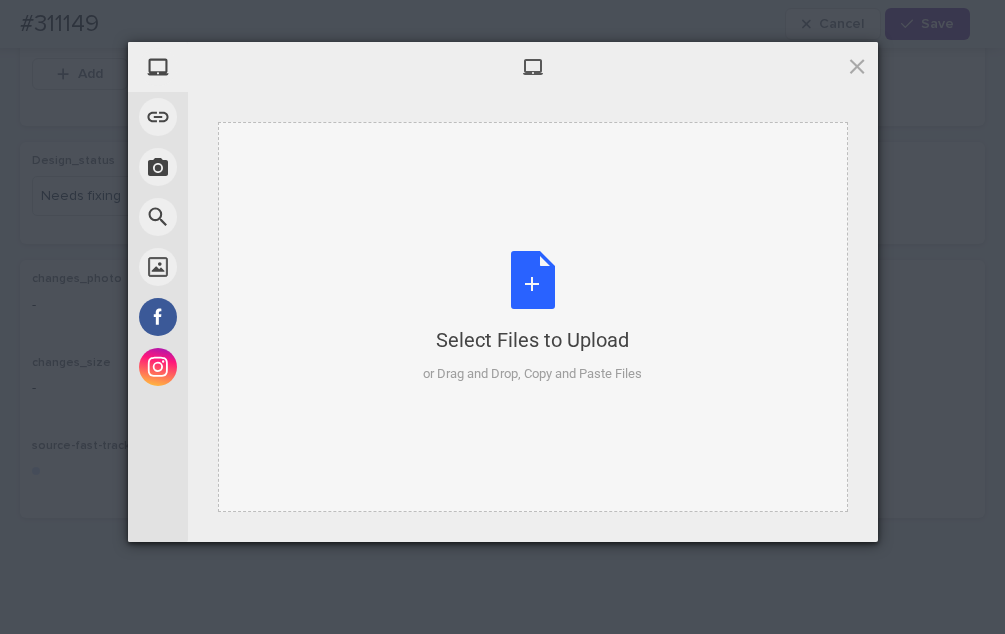 click on "Select Files to Upload
or Drag and Drop, Copy and Paste Files" at bounding box center (532, 317) 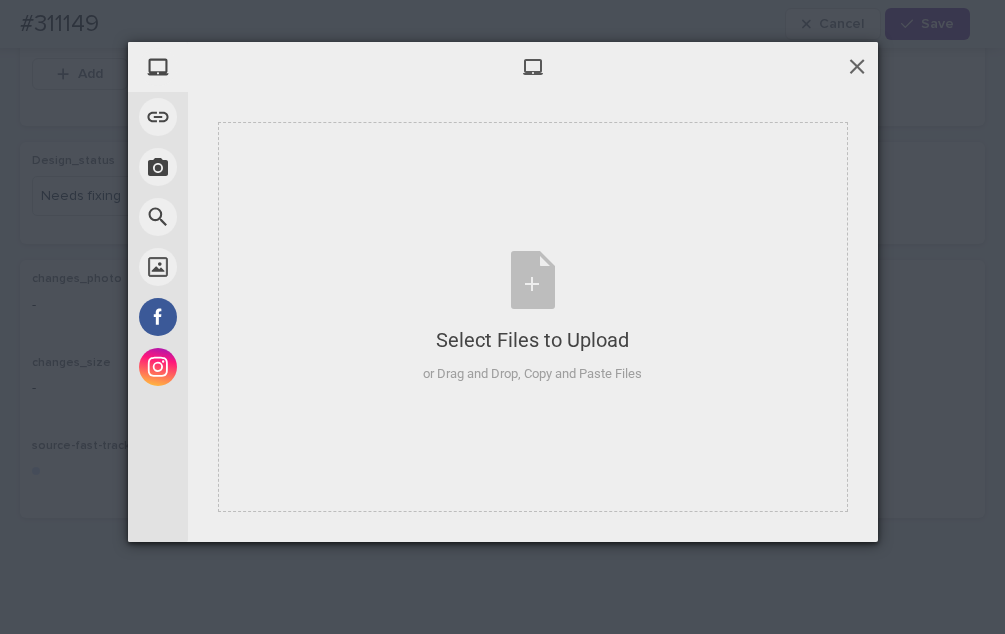 click at bounding box center [857, 66] 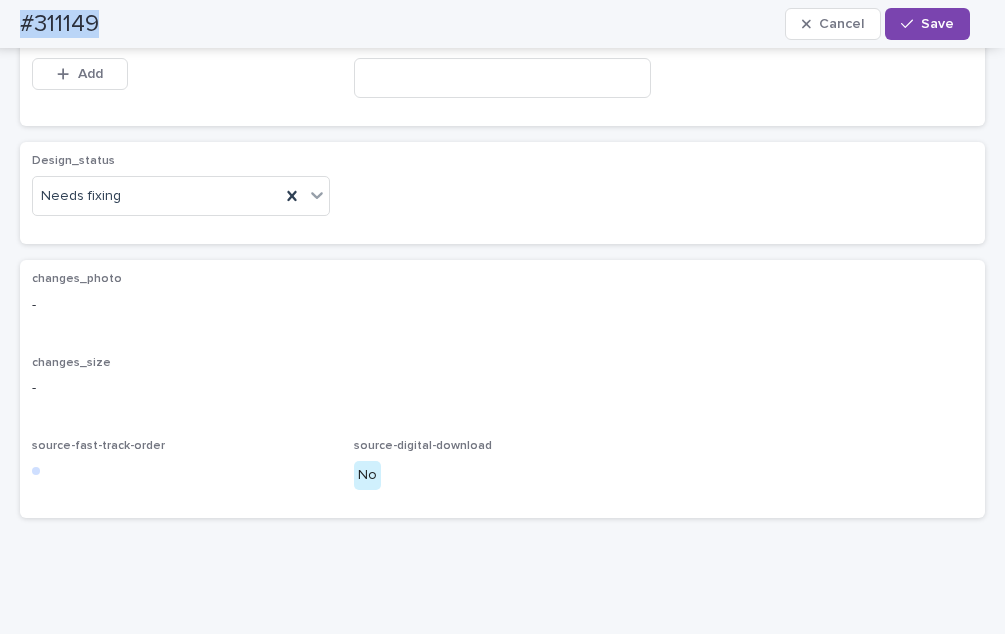 drag, startPoint x: 154, startPoint y: 24, endPoint x: 11, endPoint y: 25, distance: 143.0035 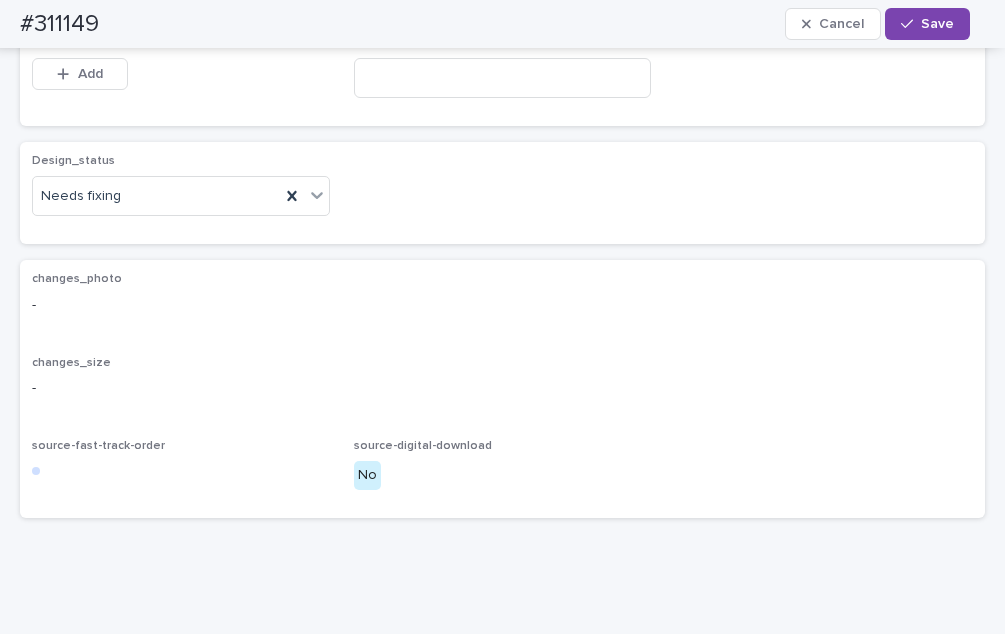 drag, startPoint x: 882, startPoint y: 226, endPoint x: 879, endPoint y: 208, distance: 18.248287 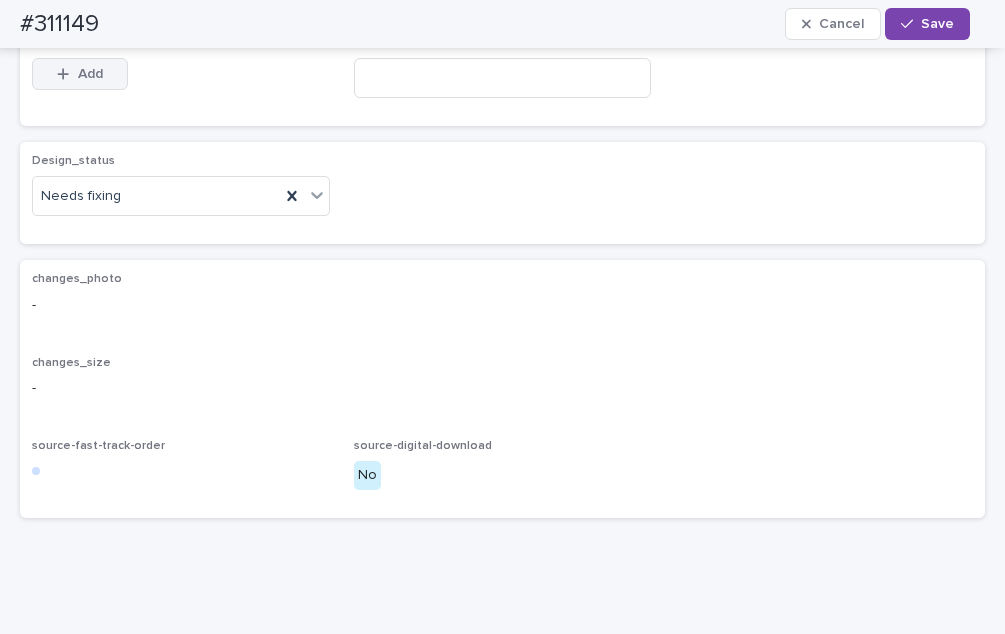 click on "Add" at bounding box center (90, 74) 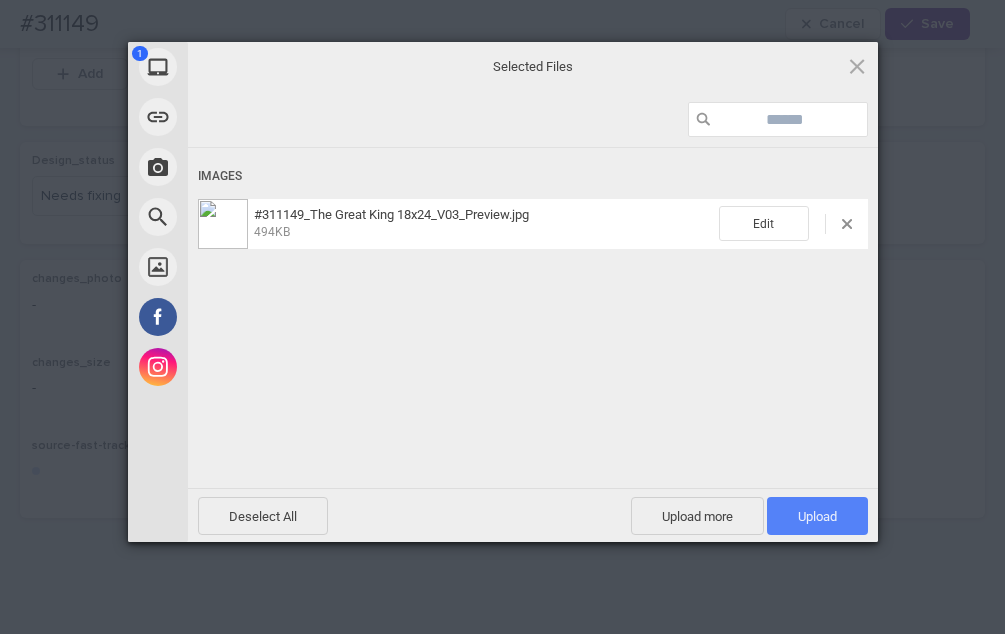 click on "Upload
1" at bounding box center (817, 516) 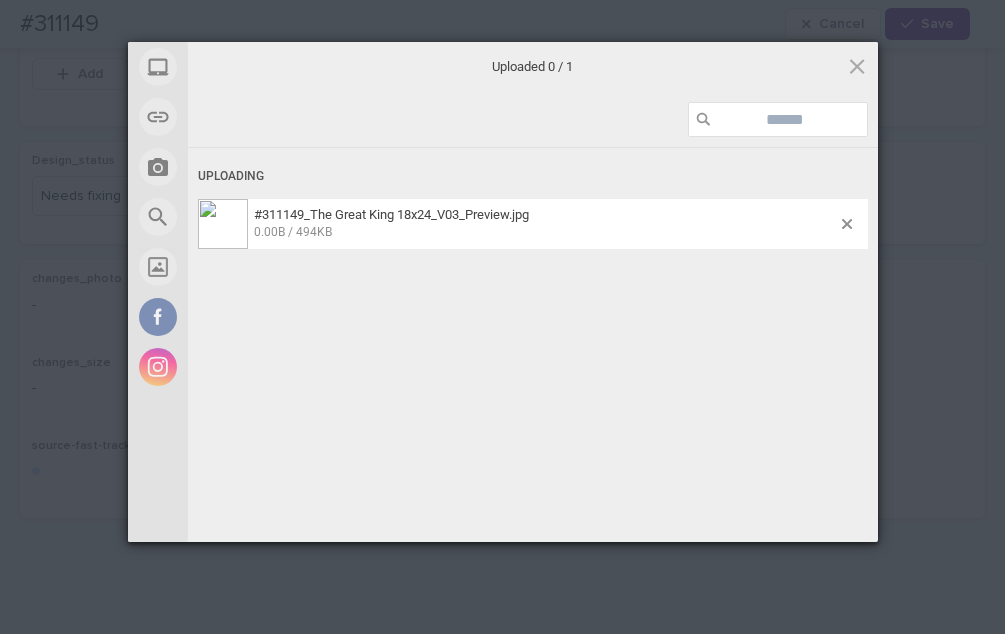 click on "My Device         Link (URL)         Take Photo         Web Search         Unsplash         Facebook         Instagram
Uploaded 0 / 1
Uploading
#311149_The Great King 18x24_V03_Preview.jpg
0.00B /
494KB
Deselect All
Upload more
Upload
0
Powered by   Filestack" at bounding box center [502, 317] 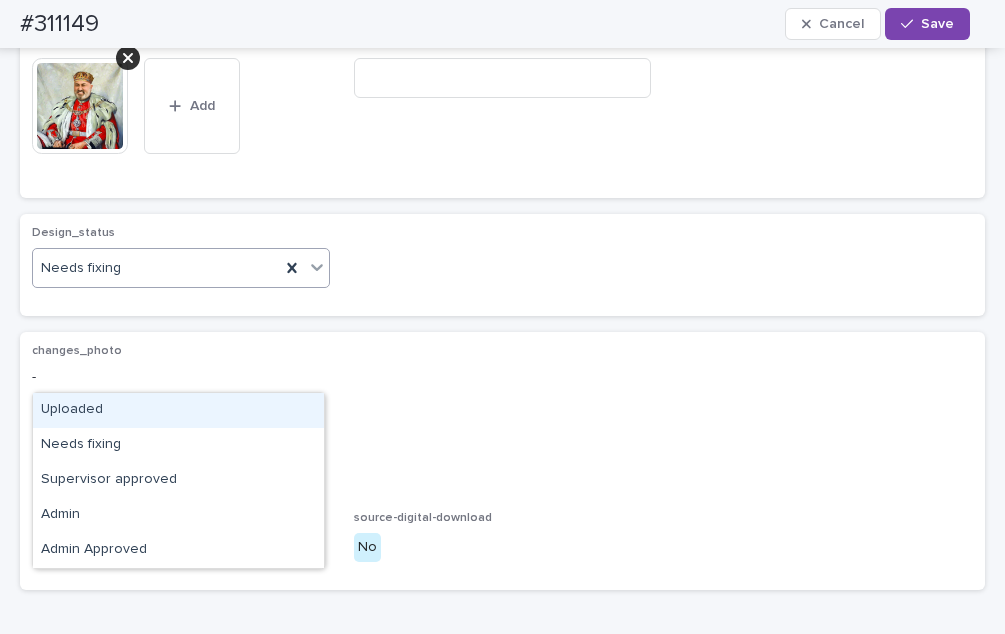 click on "Uploaded" at bounding box center (178, 410) 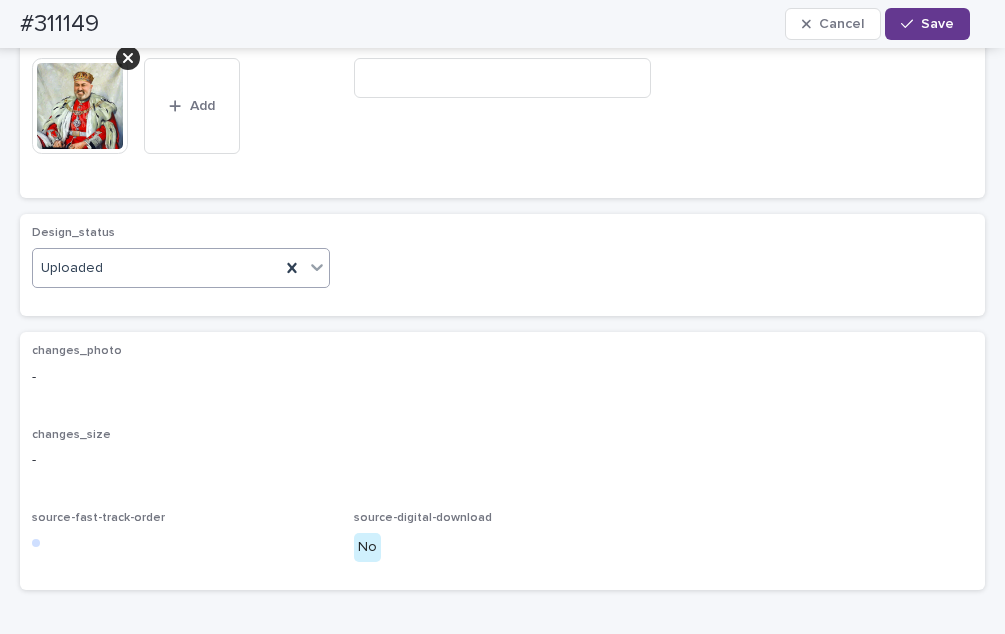 click on "Save" at bounding box center (927, 24) 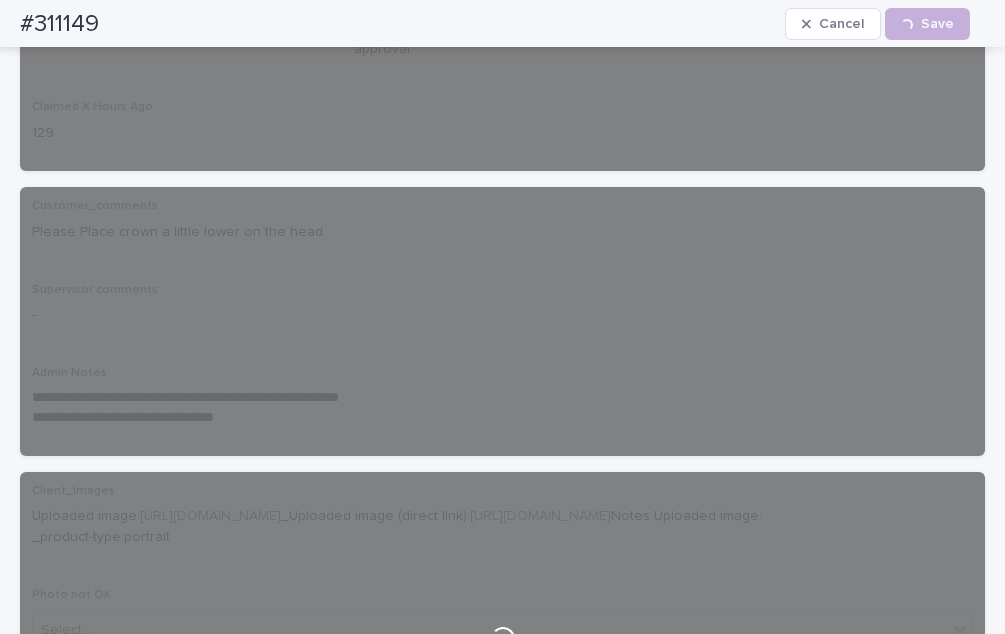 scroll, scrollTop: 0, scrollLeft: 0, axis: both 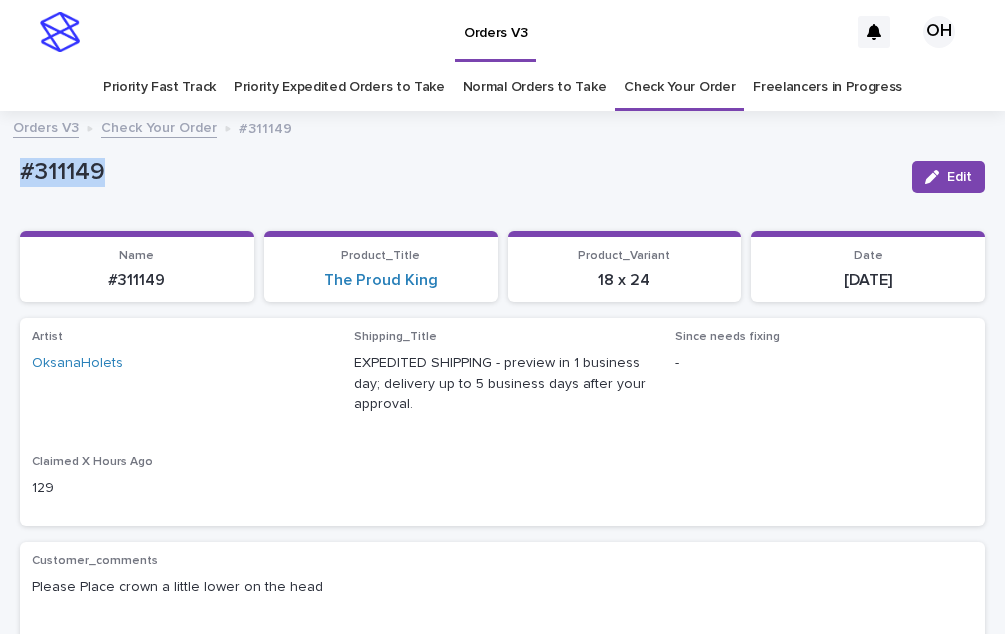 drag, startPoint x: 83, startPoint y: 170, endPoint x: -32, endPoint y: 170, distance: 115 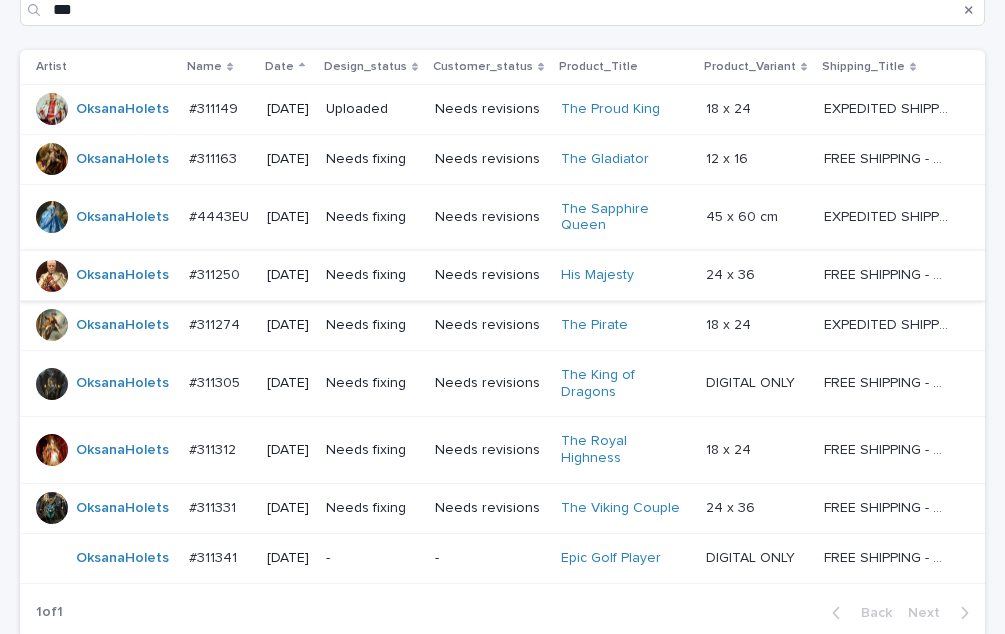 scroll, scrollTop: 264, scrollLeft: 0, axis: vertical 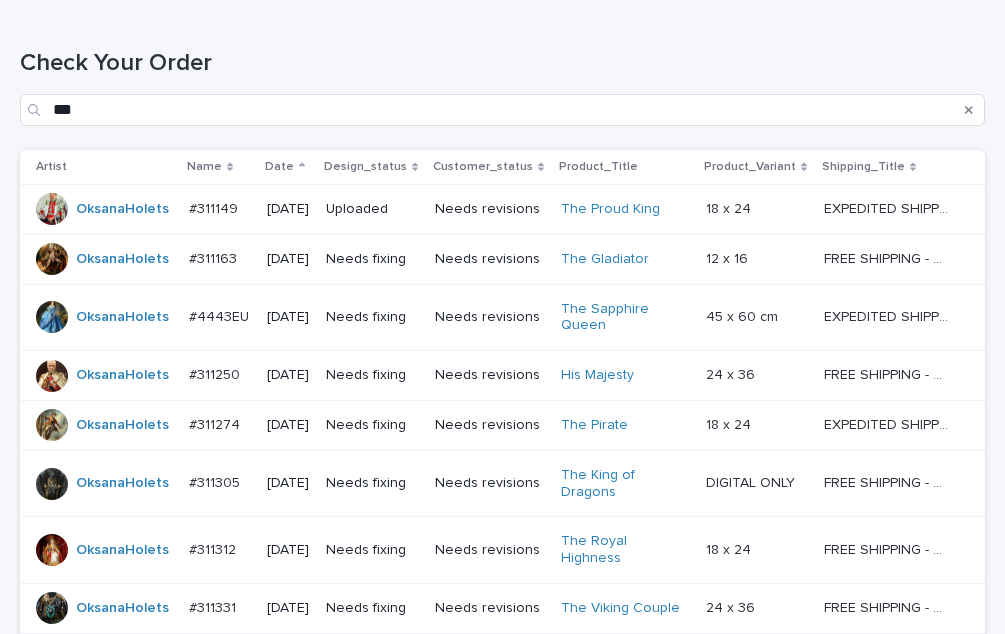 click on "#311163" at bounding box center [215, 257] 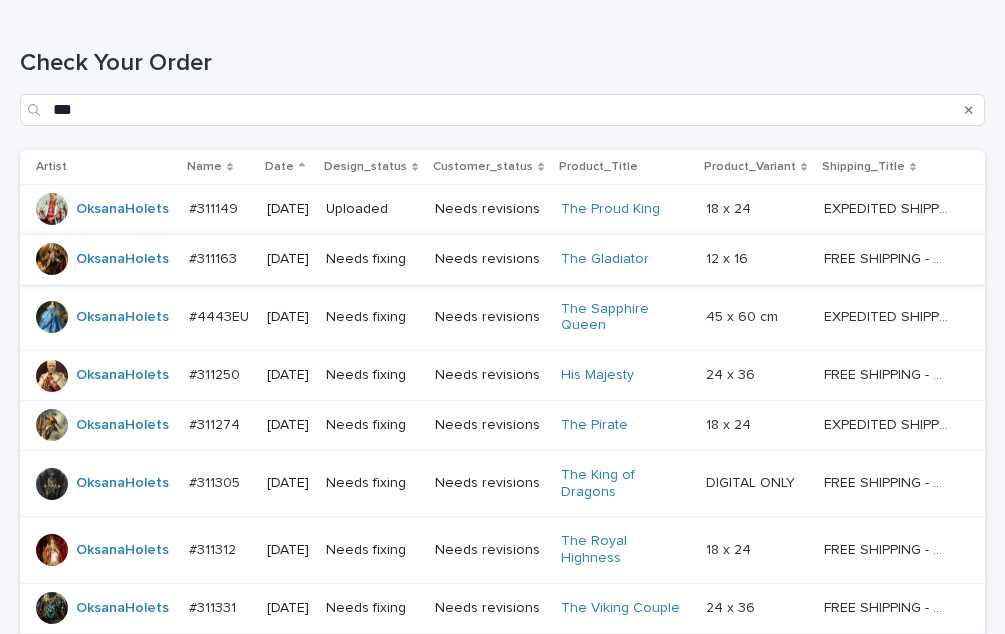 scroll, scrollTop: 0, scrollLeft: 0, axis: both 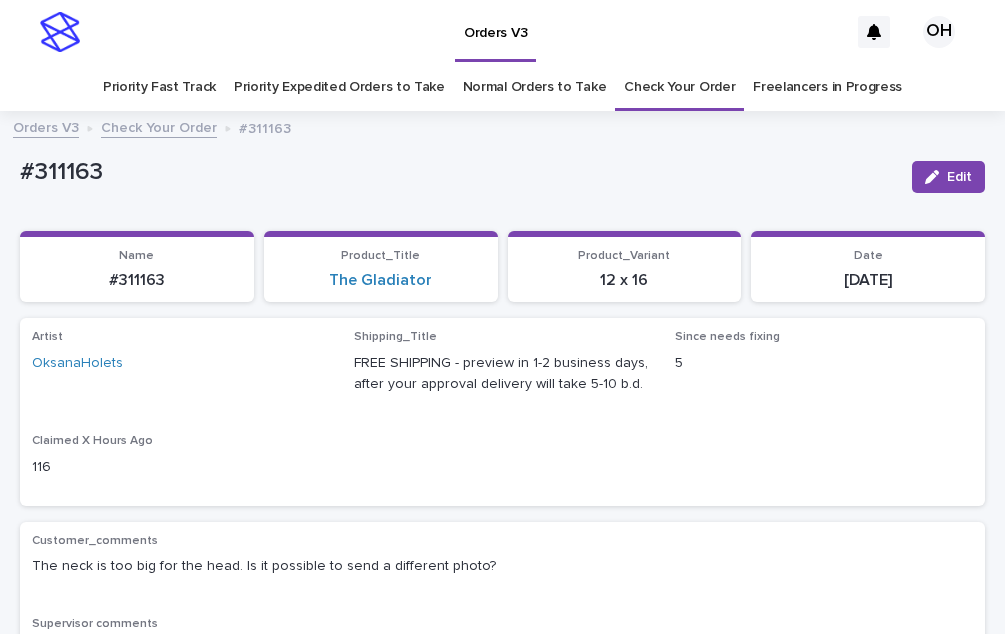 click on "#311163" at bounding box center [458, 172] 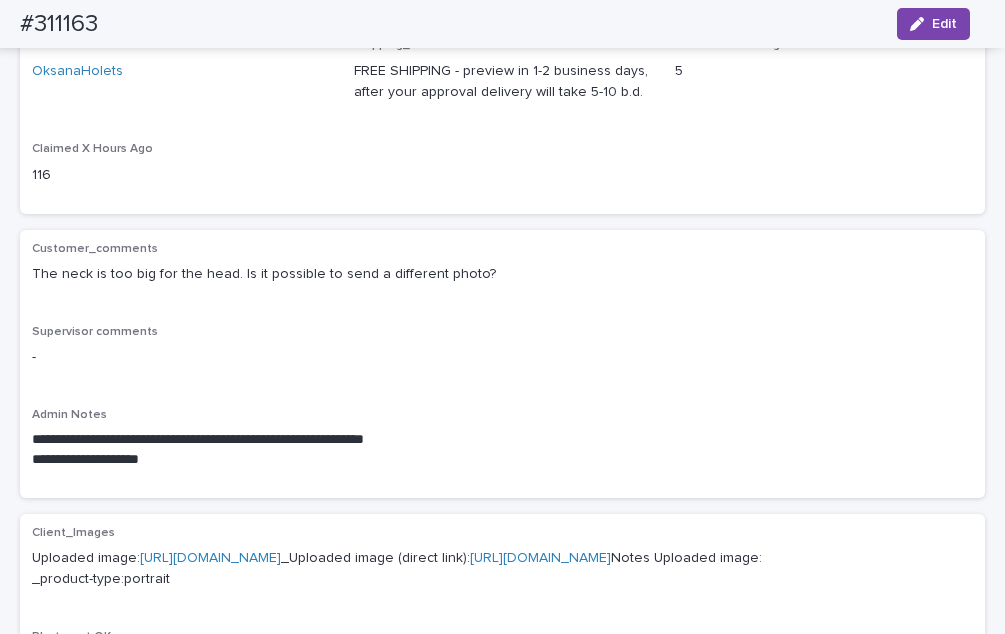 scroll, scrollTop: 0, scrollLeft: 0, axis: both 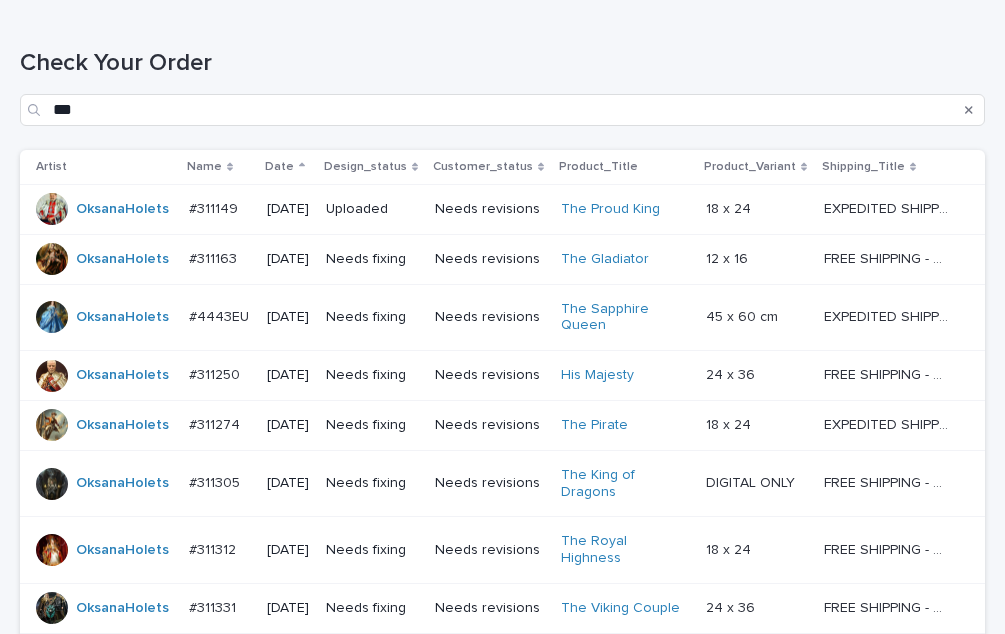 click on "#4443EU" at bounding box center [221, 315] 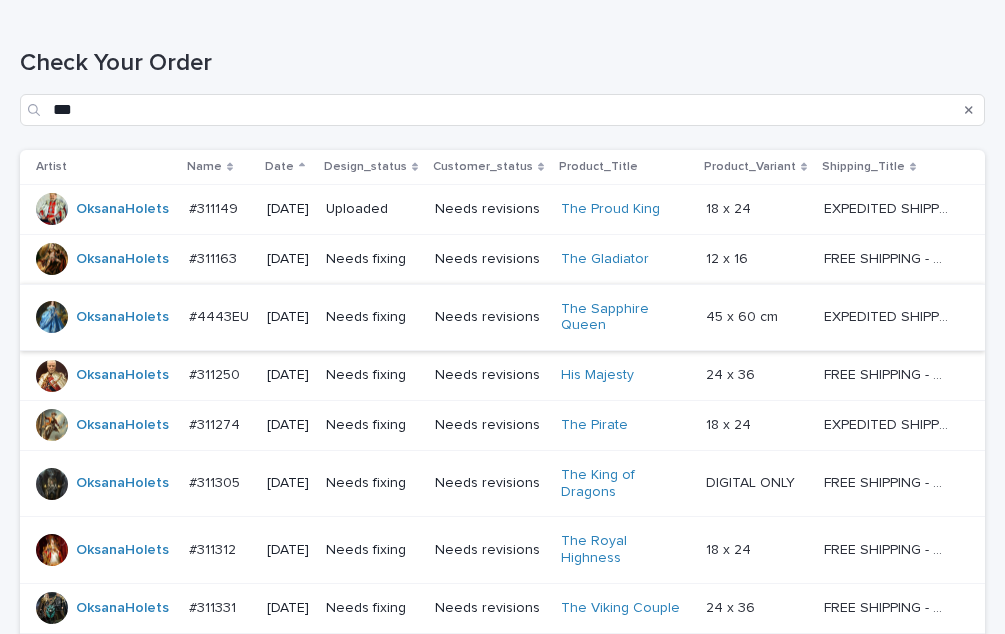 scroll, scrollTop: 0, scrollLeft: 0, axis: both 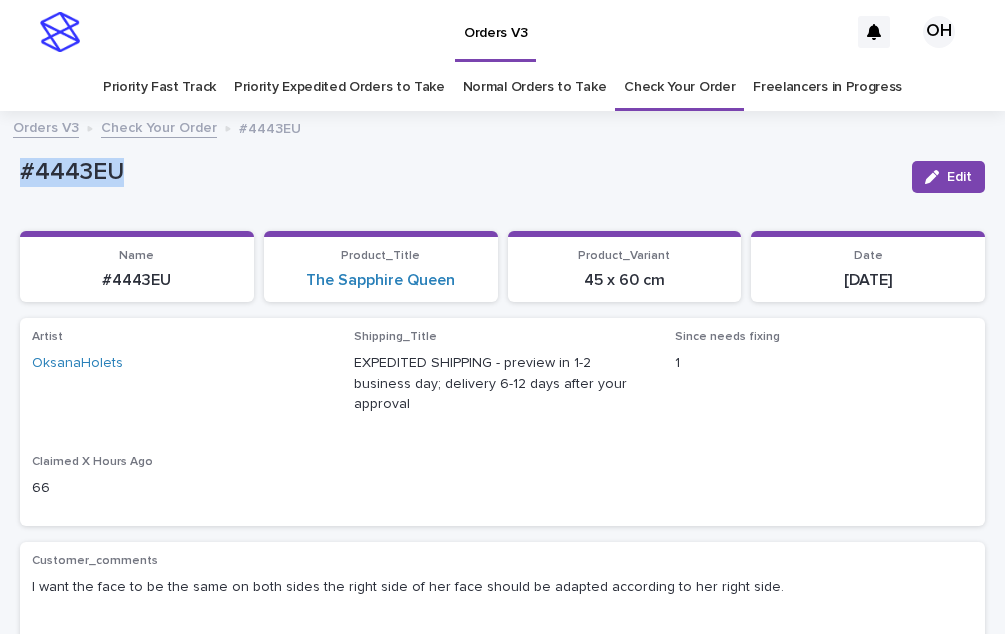 drag, startPoint x: 153, startPoint y: 163, endPoint x: 60, endPoint y: 159, distance: 93.08598 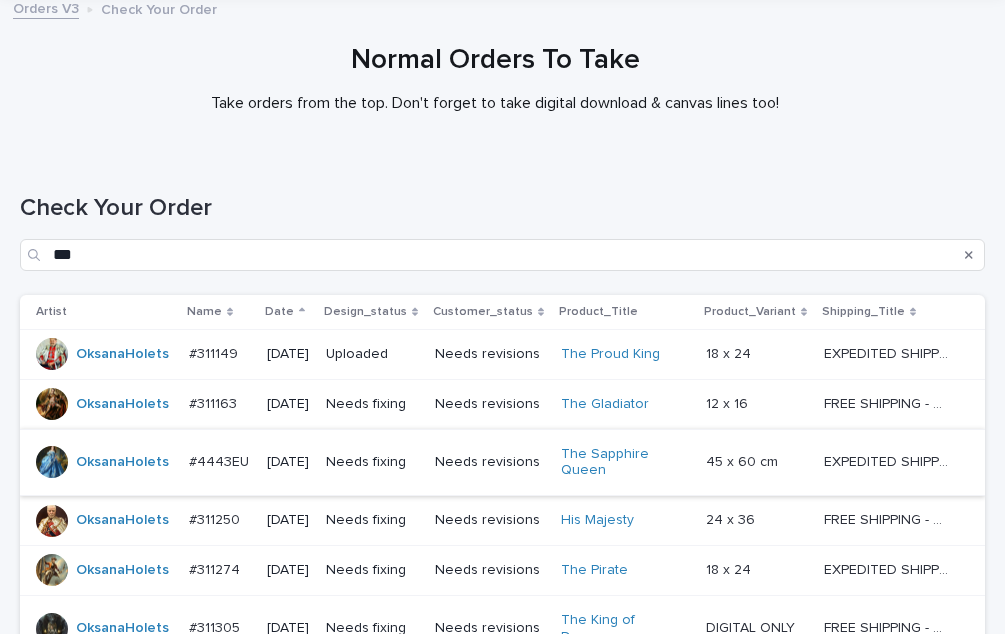 scroll, scrollTop: 364, scrollLeft: 0, axis: vertical 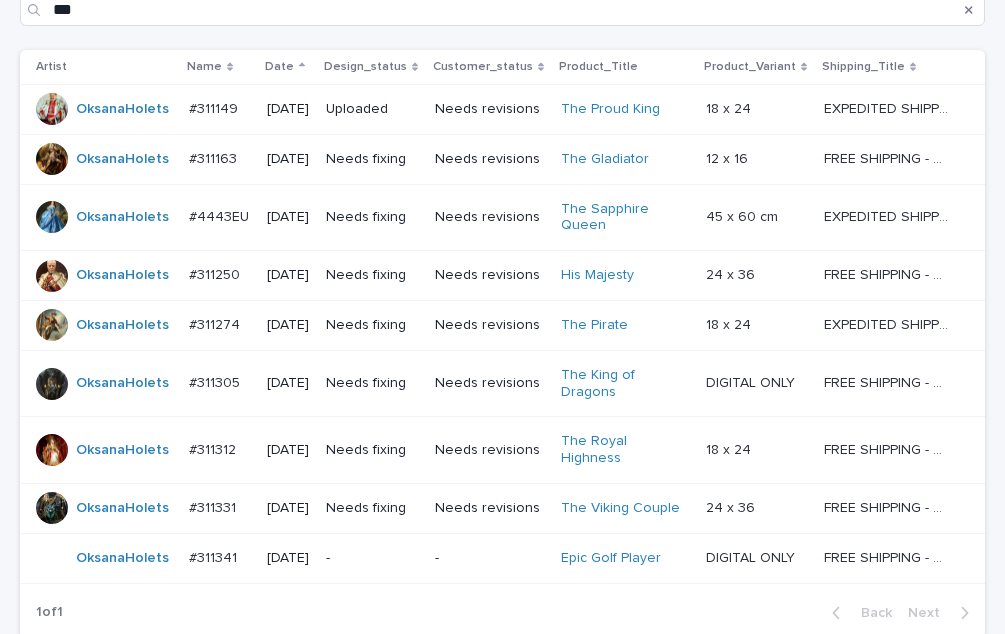 click on "#311250" at bounding box center [216, 273] 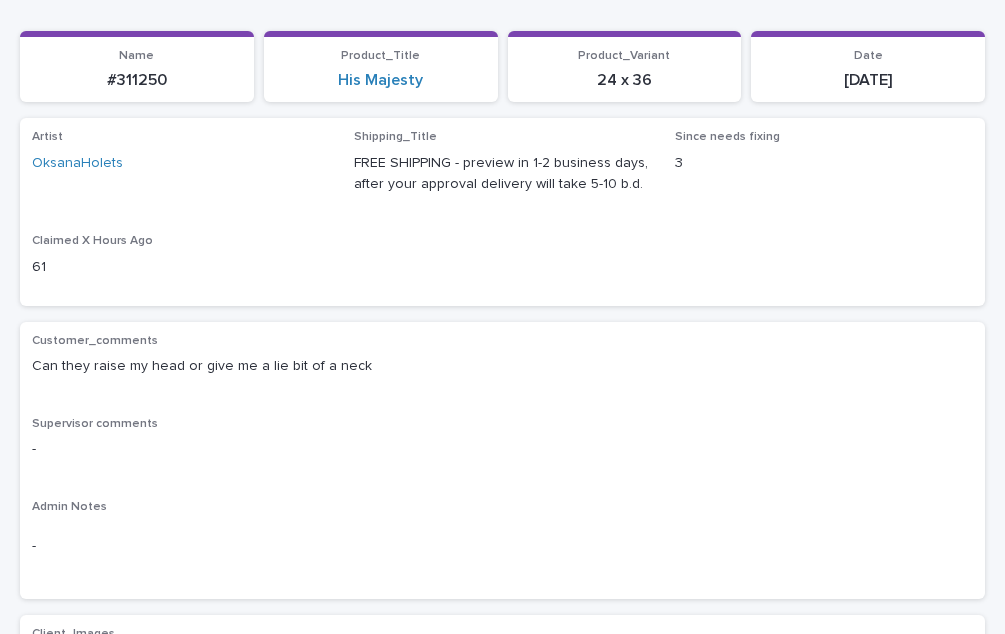 scroll, scrollTop: 0, scrollLeft: 0, axis: both 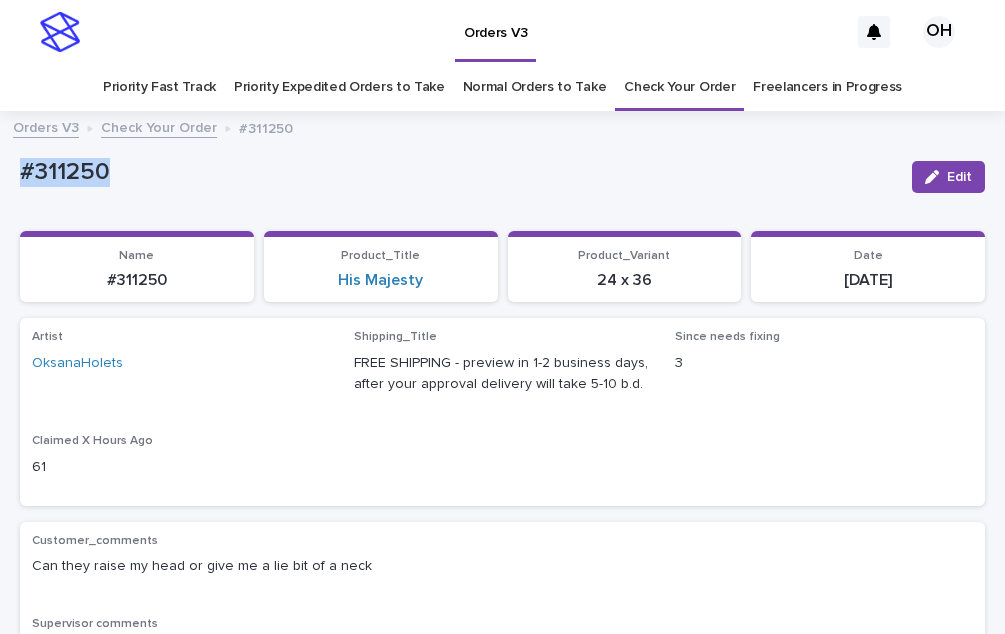 drag, startPoint x: 129, startPoint y: 175, endPoint x: 55, endPoint y: 182, distance: 74.330345 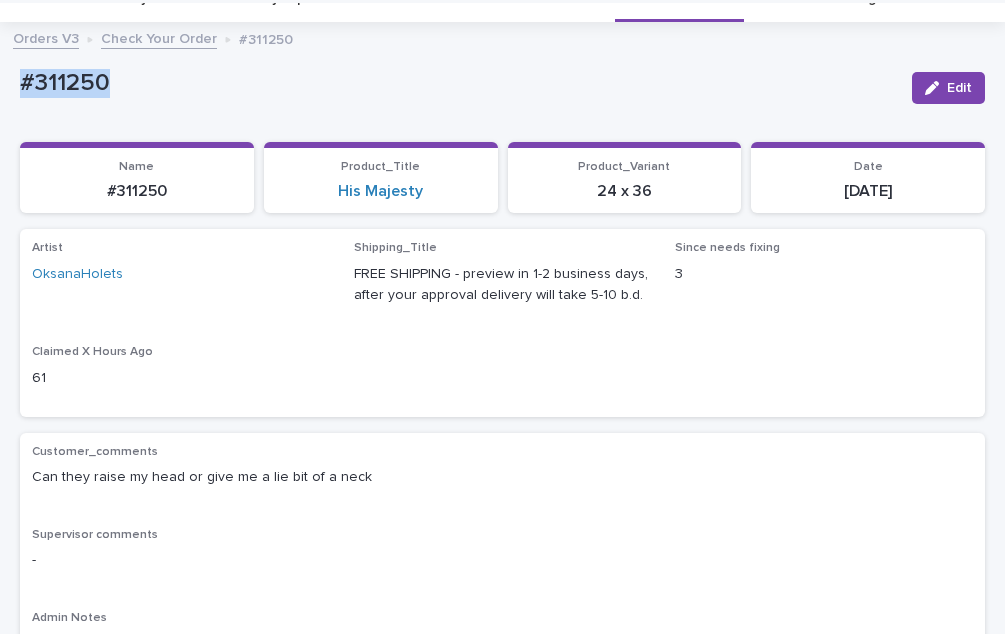 scroll, scrollTop: 0, scrollLeft: 0, axis: both 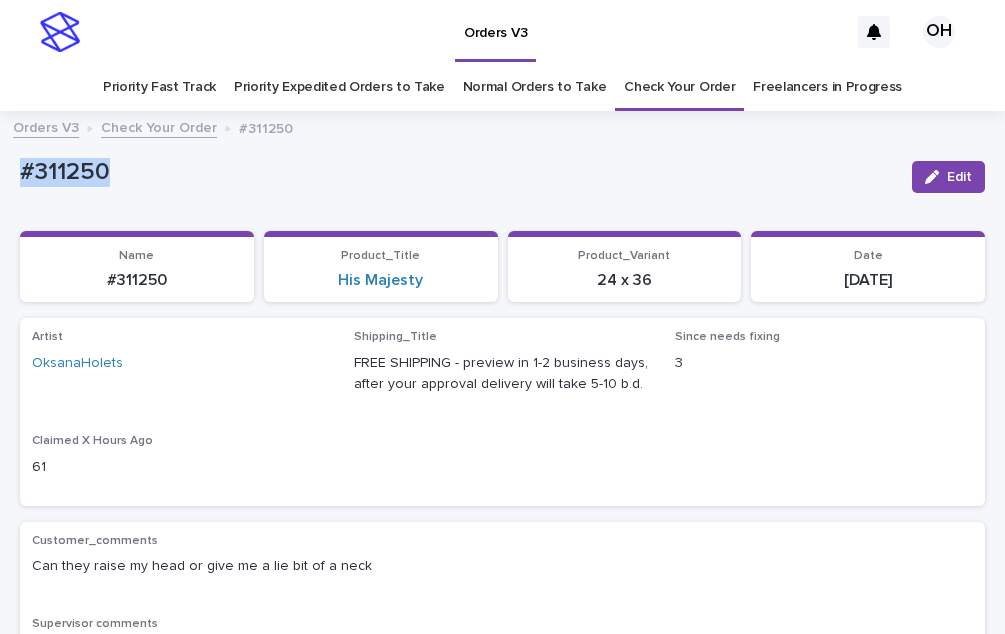 copy on "#311250" 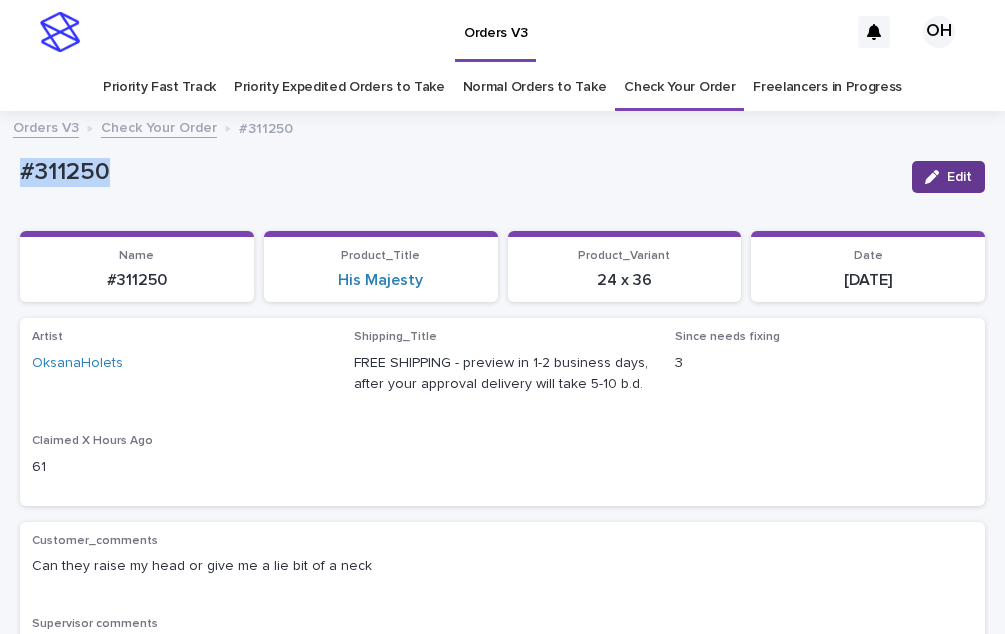 click 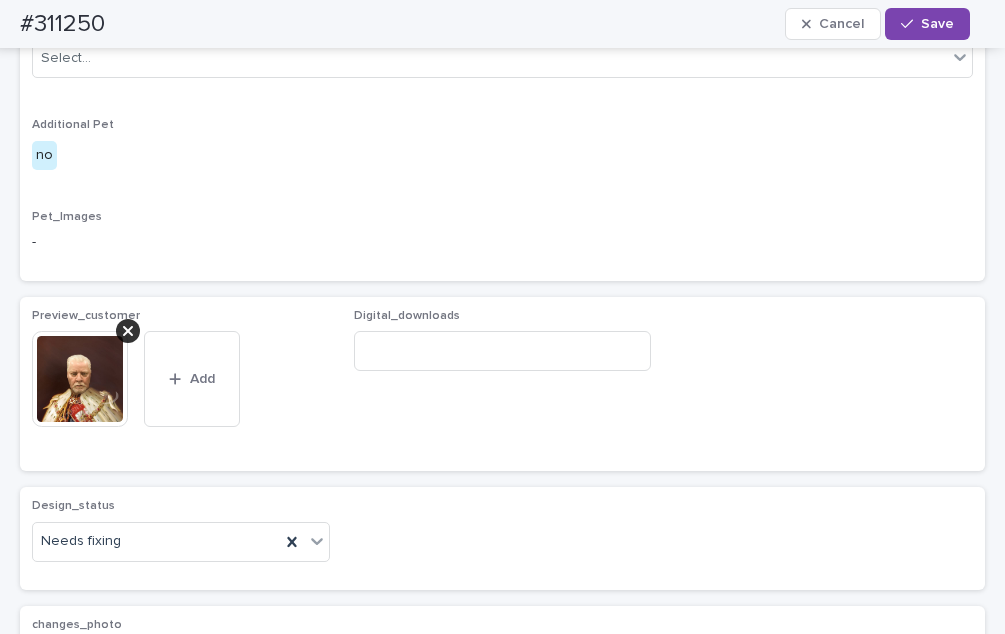 scroll, scrollTop: 1200, scrollLeft: 0, axis: vertical 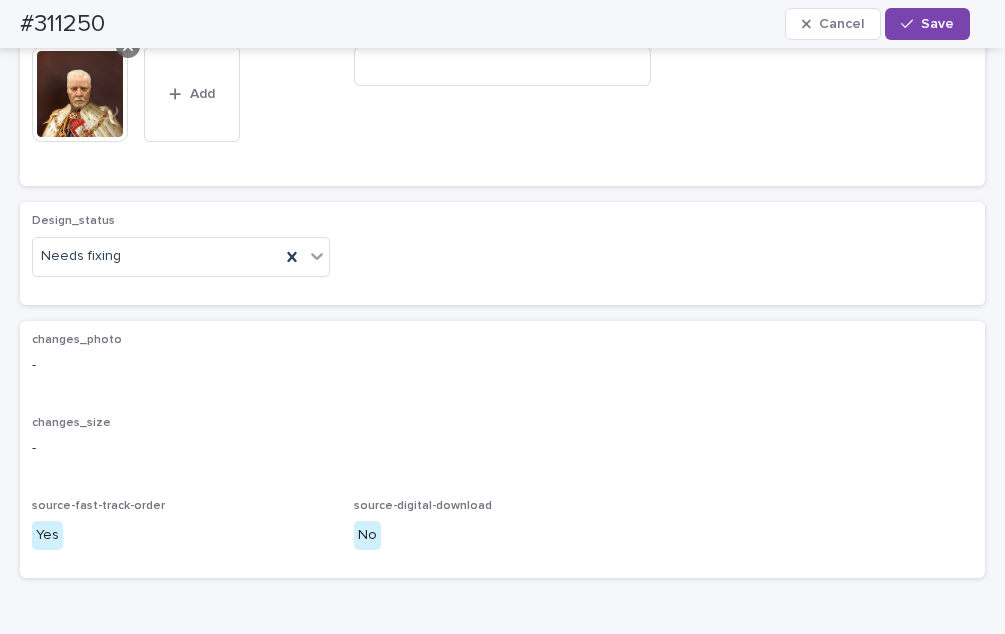 click 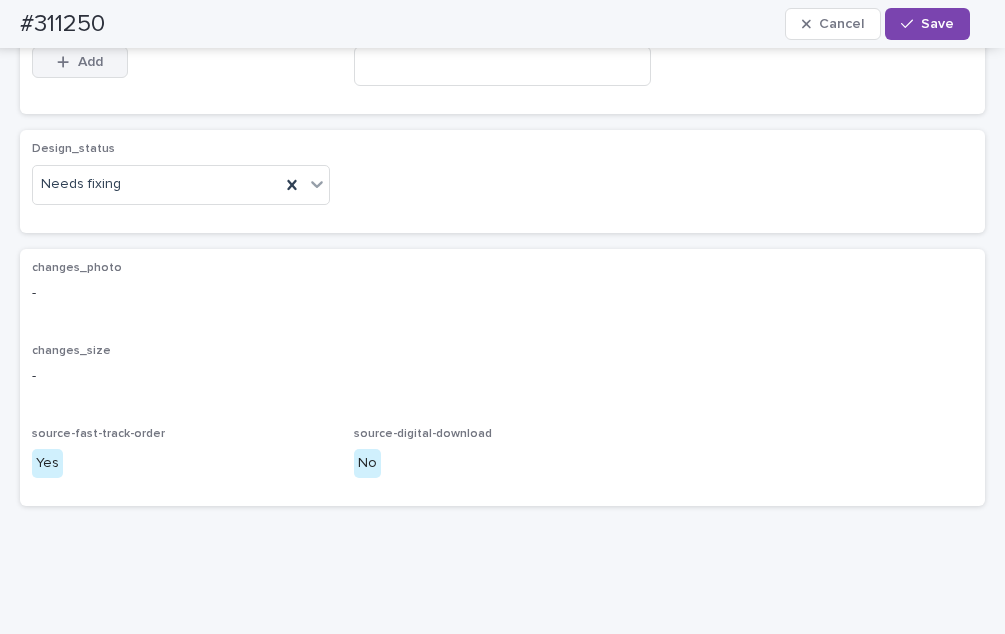 click at bounding box center [67, 62] 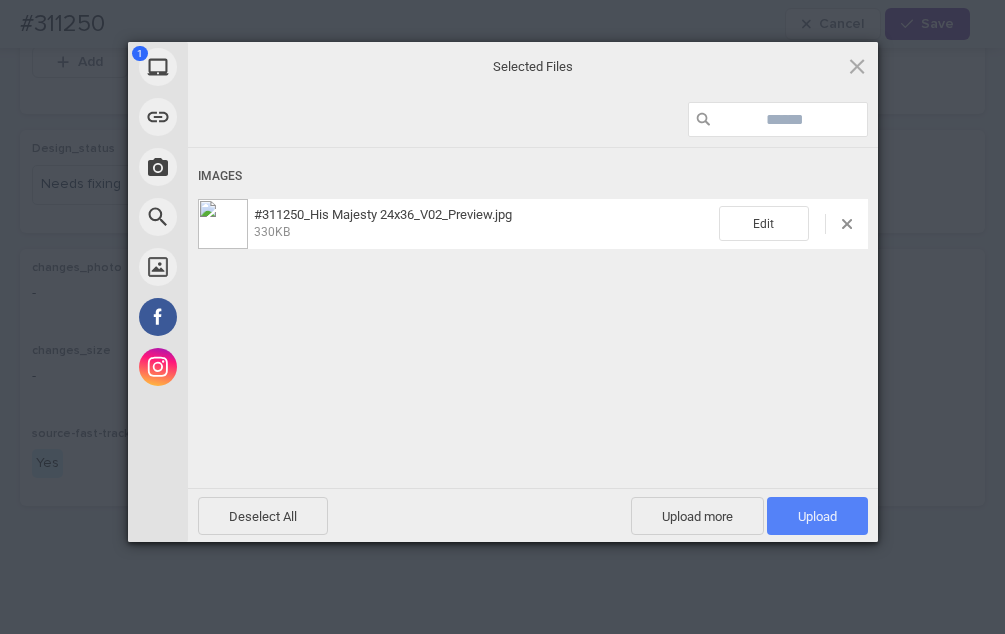 click on "Upload
1" at bounding box center (817, 516) 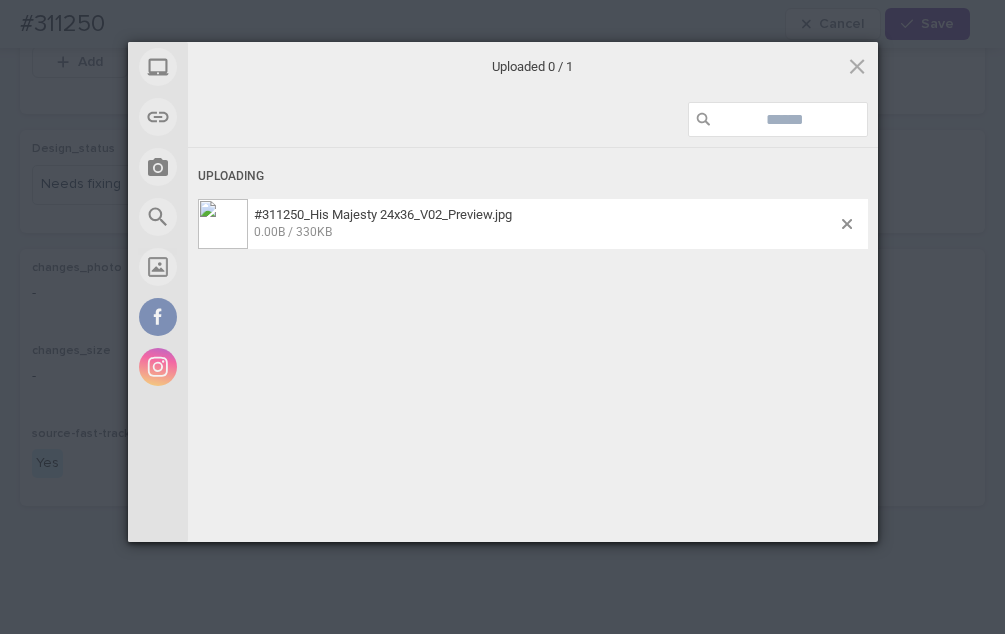 click on "My Device         Link (URL)         Take Photo         Web Search         Unsplash         Facebook         Instagram
Uploaded 0 / 1
Uploading
#311250_His Majesty 24x36_V02_Preview.jpg
0.00B /
330KB
Deselect All
Upload more
Upload
0
Powered by   Filestack" at bounding box center [502, 317] 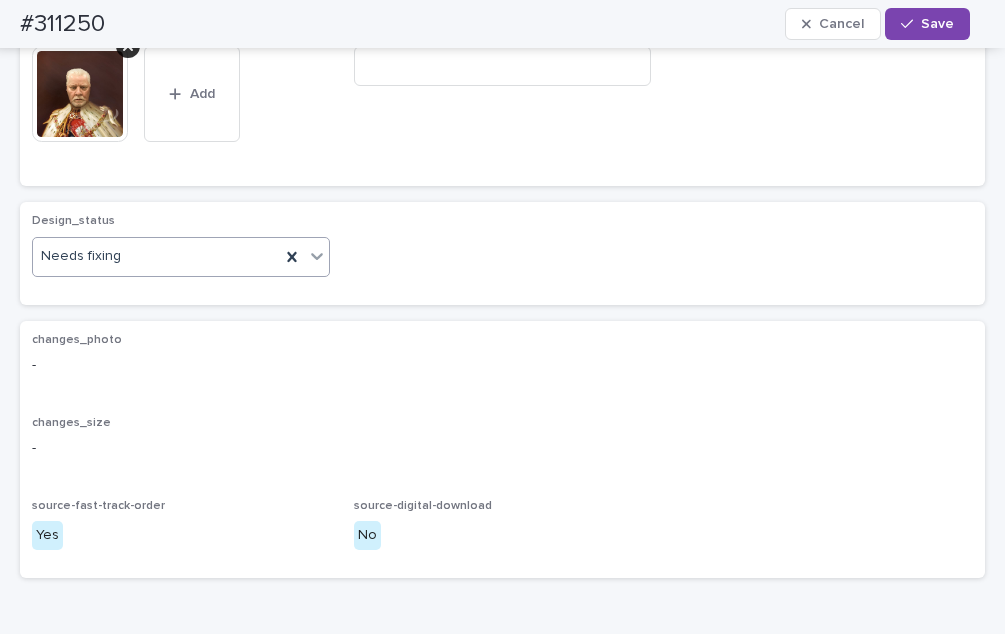 click on "Needs fixing" at bounding box center (156, 256) 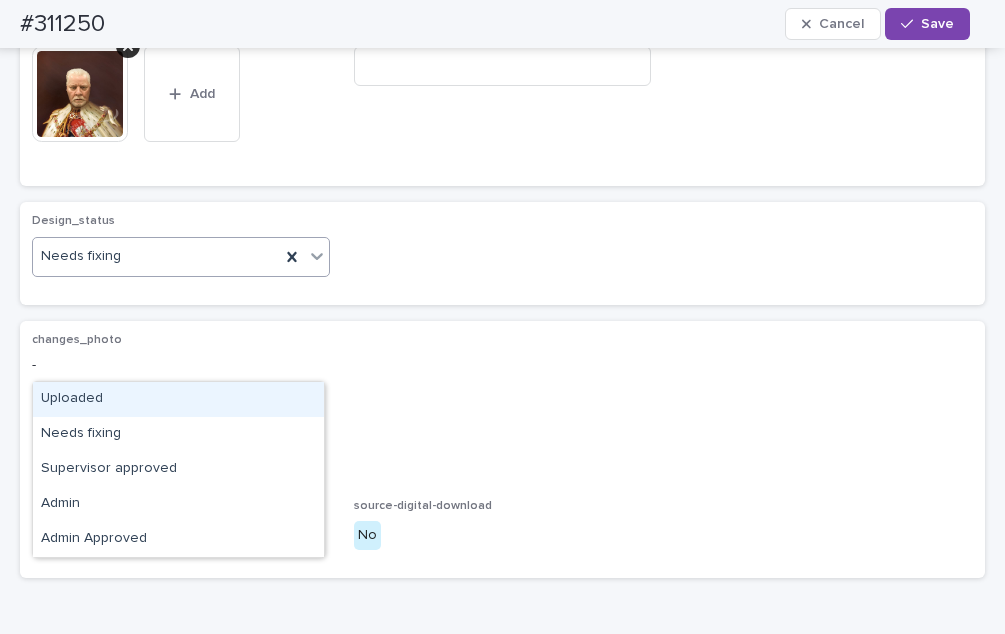click on "Uploaded" at bounding box center [178, 399] 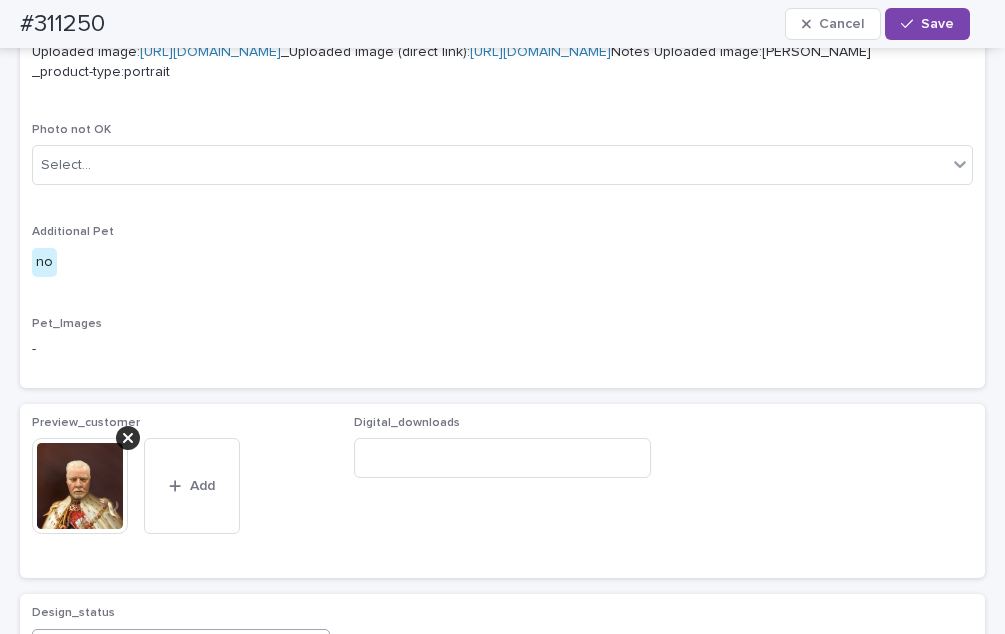 scroll, scrollTop: 800, scrollLeft: 0, axis: vertical 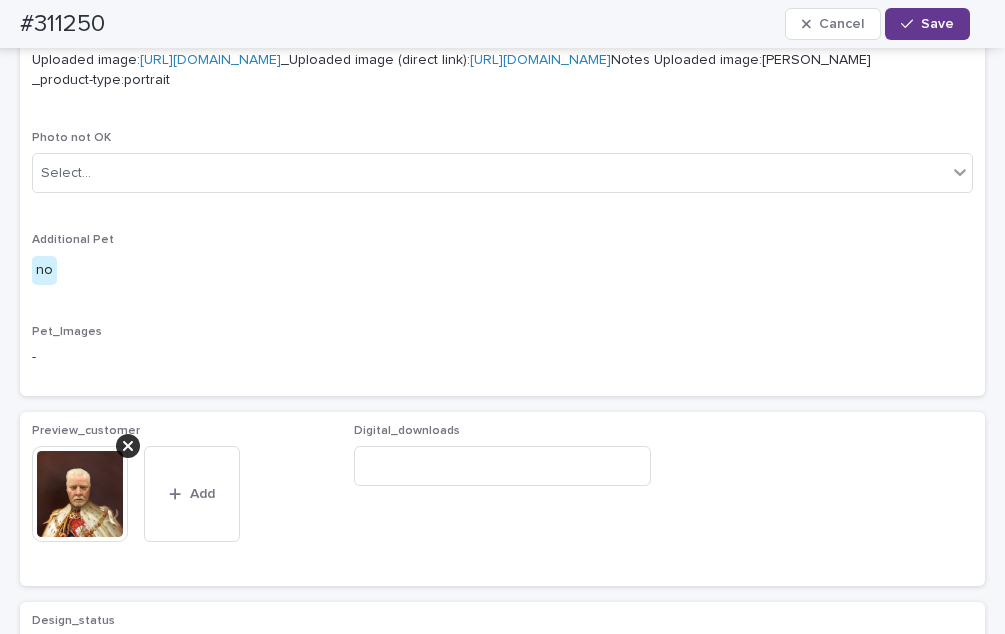 click on "Save" at bounding box center [937, 24] 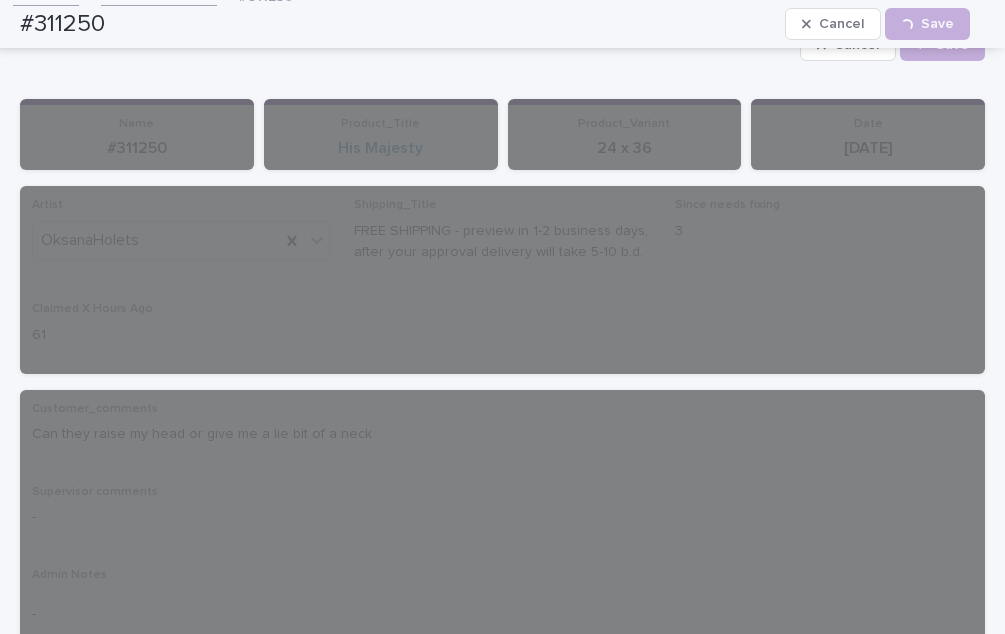 scroll, scrollTop: 0, scrollLeft: 0, axis: both 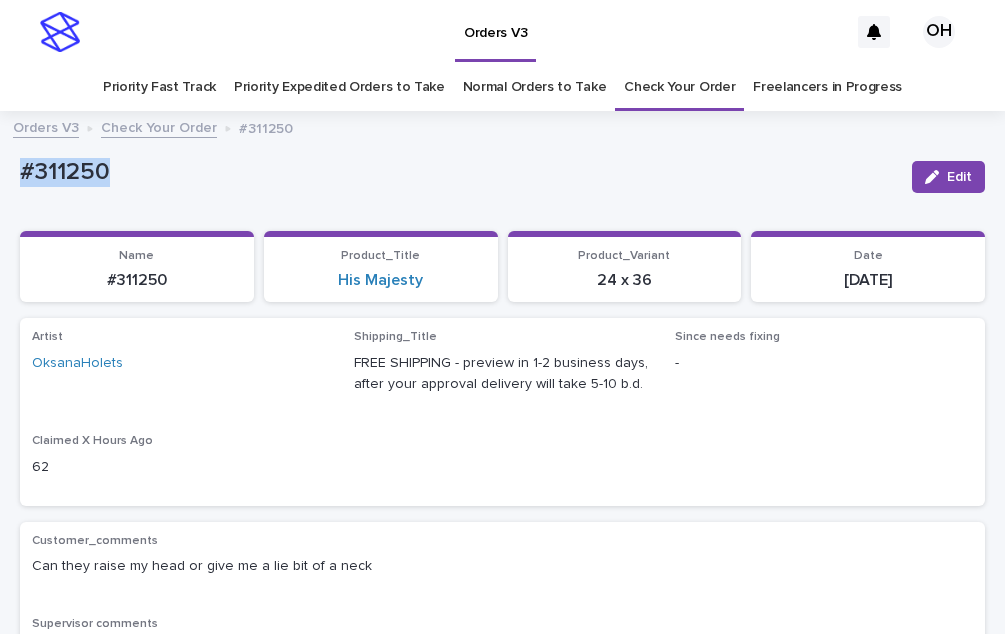 drag, startPoint x: 130, startPoint y: 169, endPoint x: 92, endPoint y: 171, distance: 38.052597 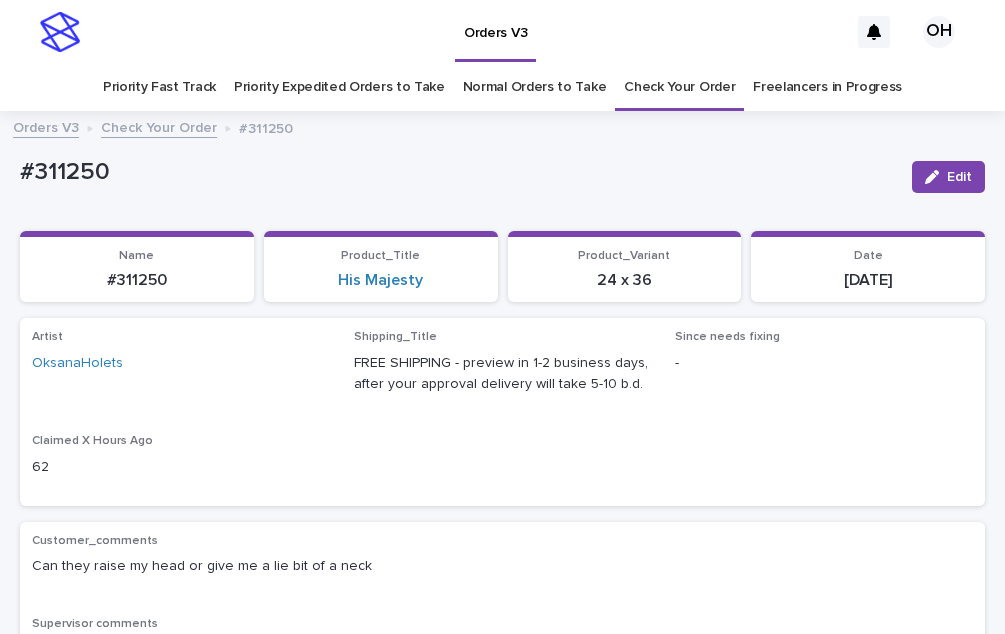 click on "Orders V3 OH" at bounding box center (502, 32) 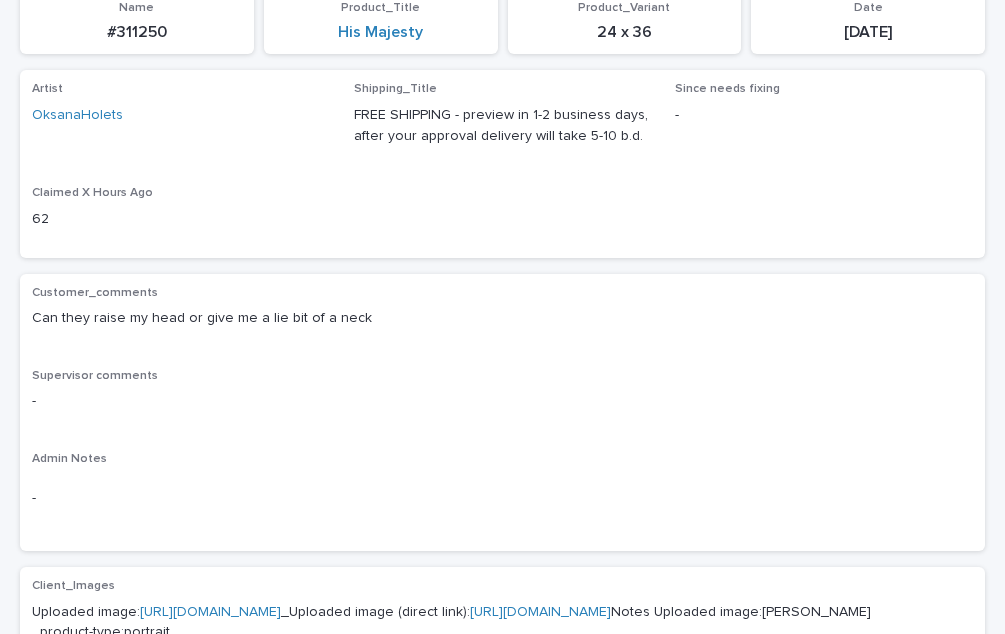 drag, startPoint x: 367, startPoint y: 476, endPoint x: 377, endPoint y: 487, distance: 14.866069 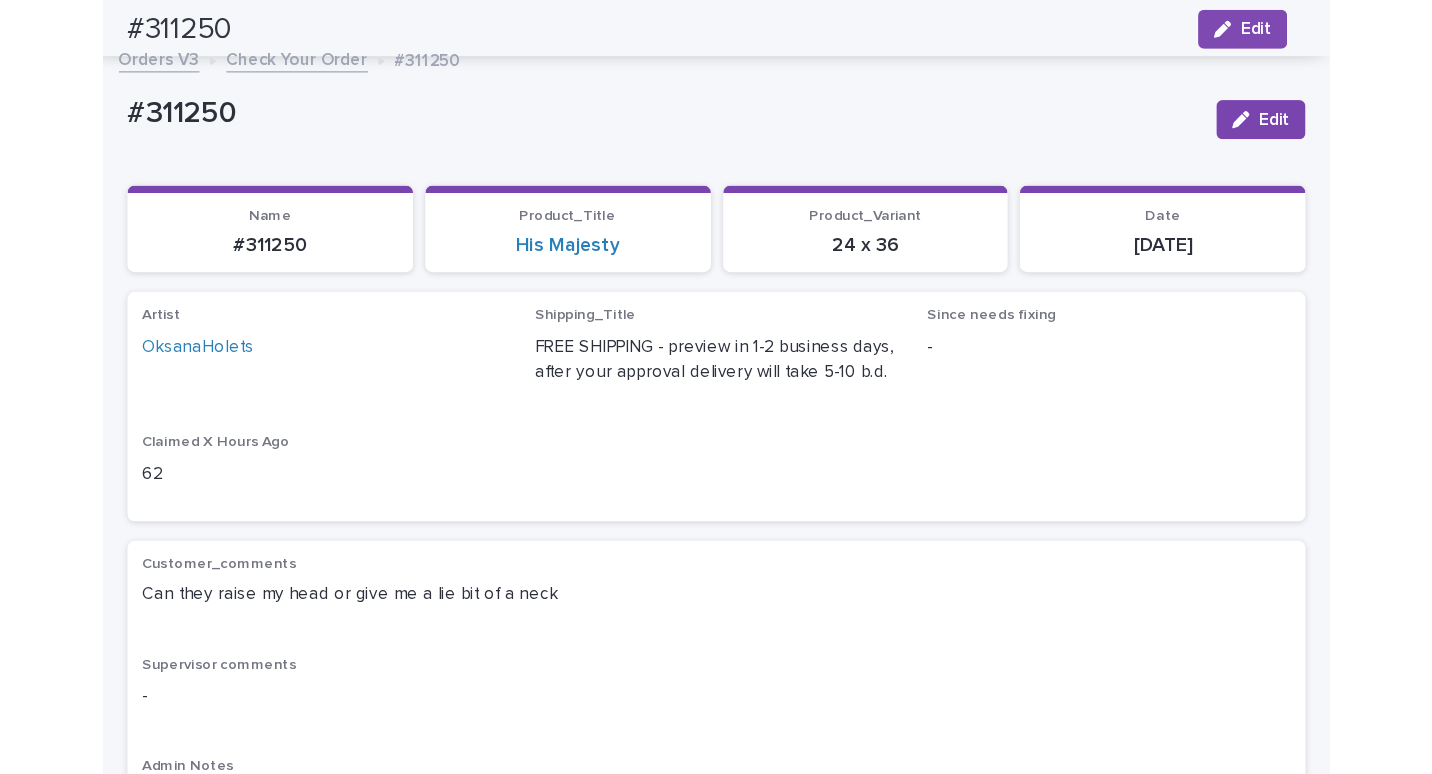 scroll, scrollTop: 0, scrollLeft: 0, axis: both 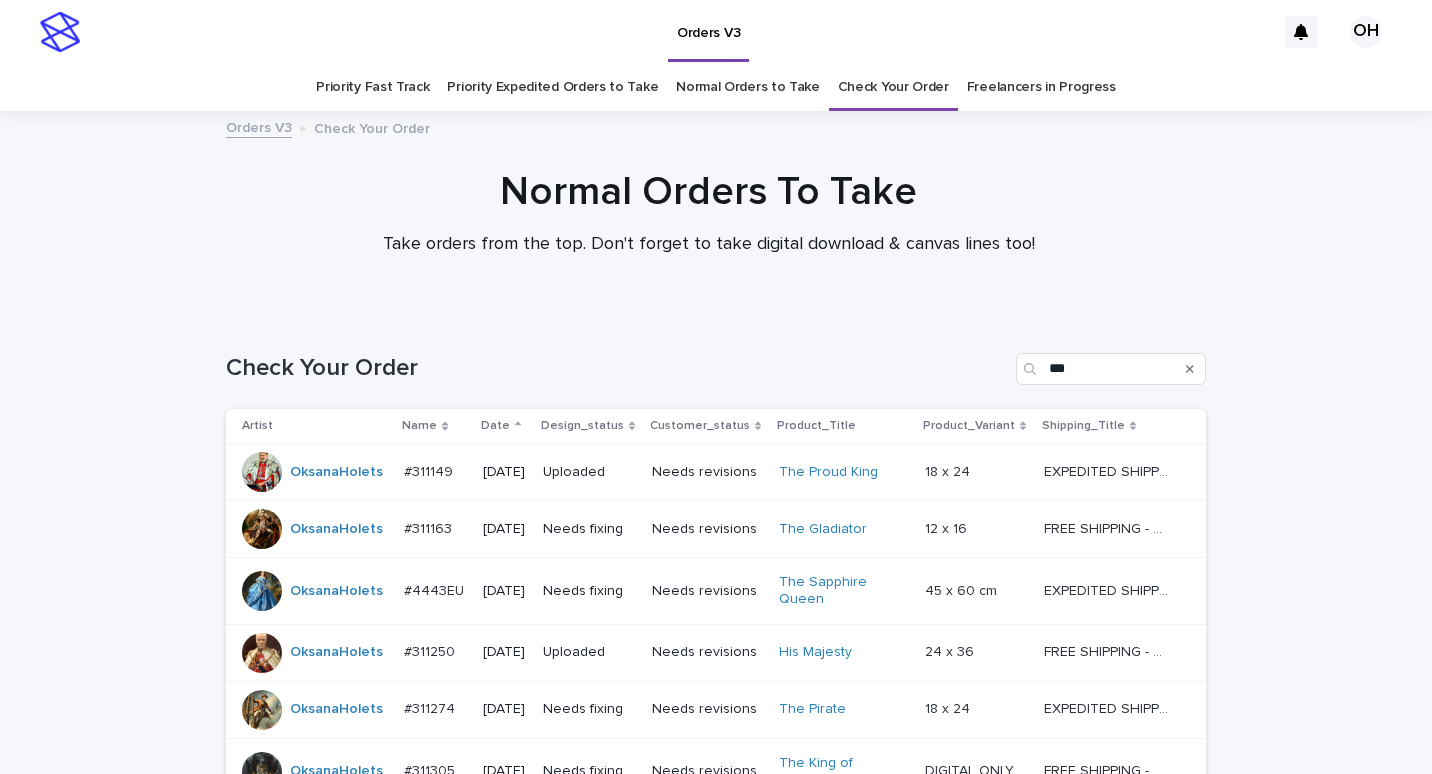 click on "#311274" at bounding box center (431, 707) 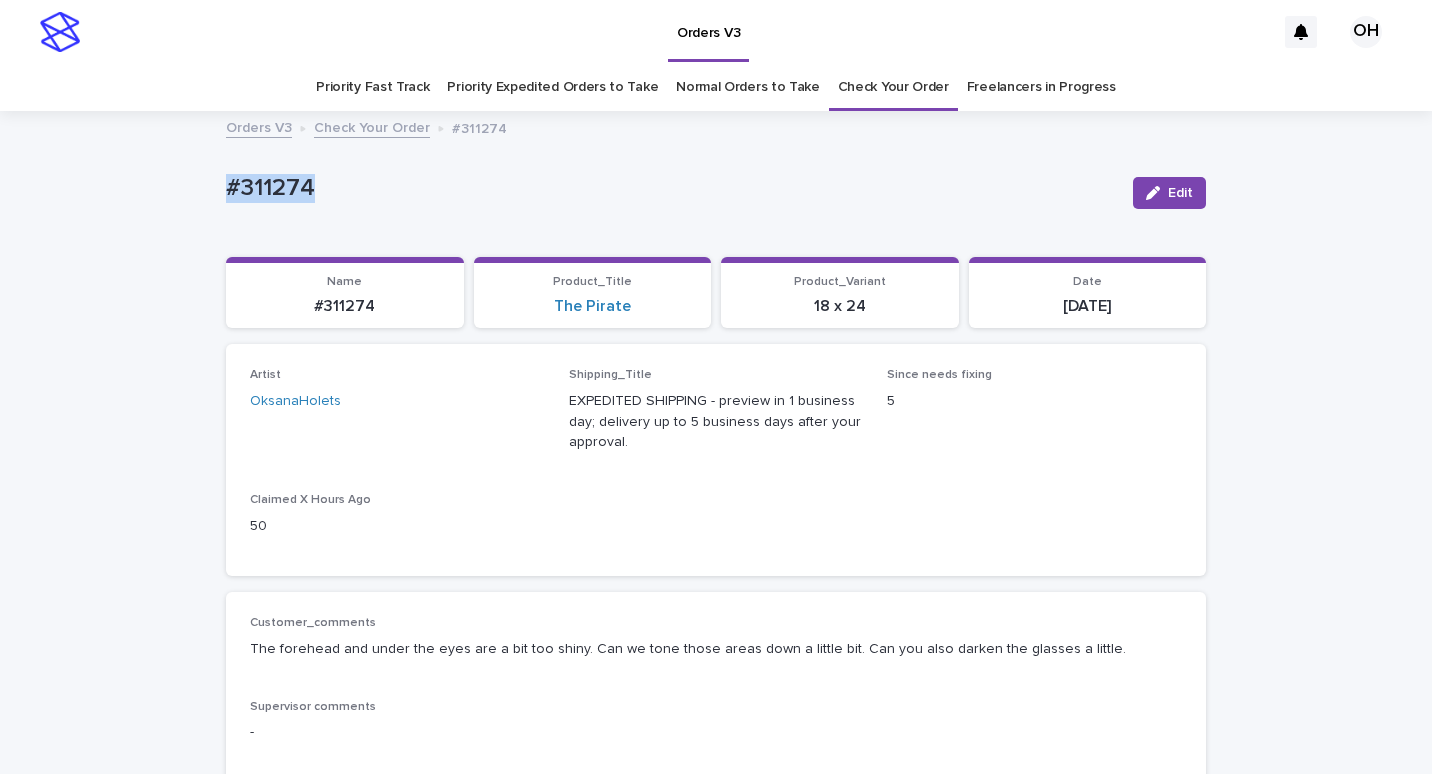 drag, startPoint x: 325, startPoint y: 177, endPoint x: 256, endPoint y: 178, distance: 69.00725 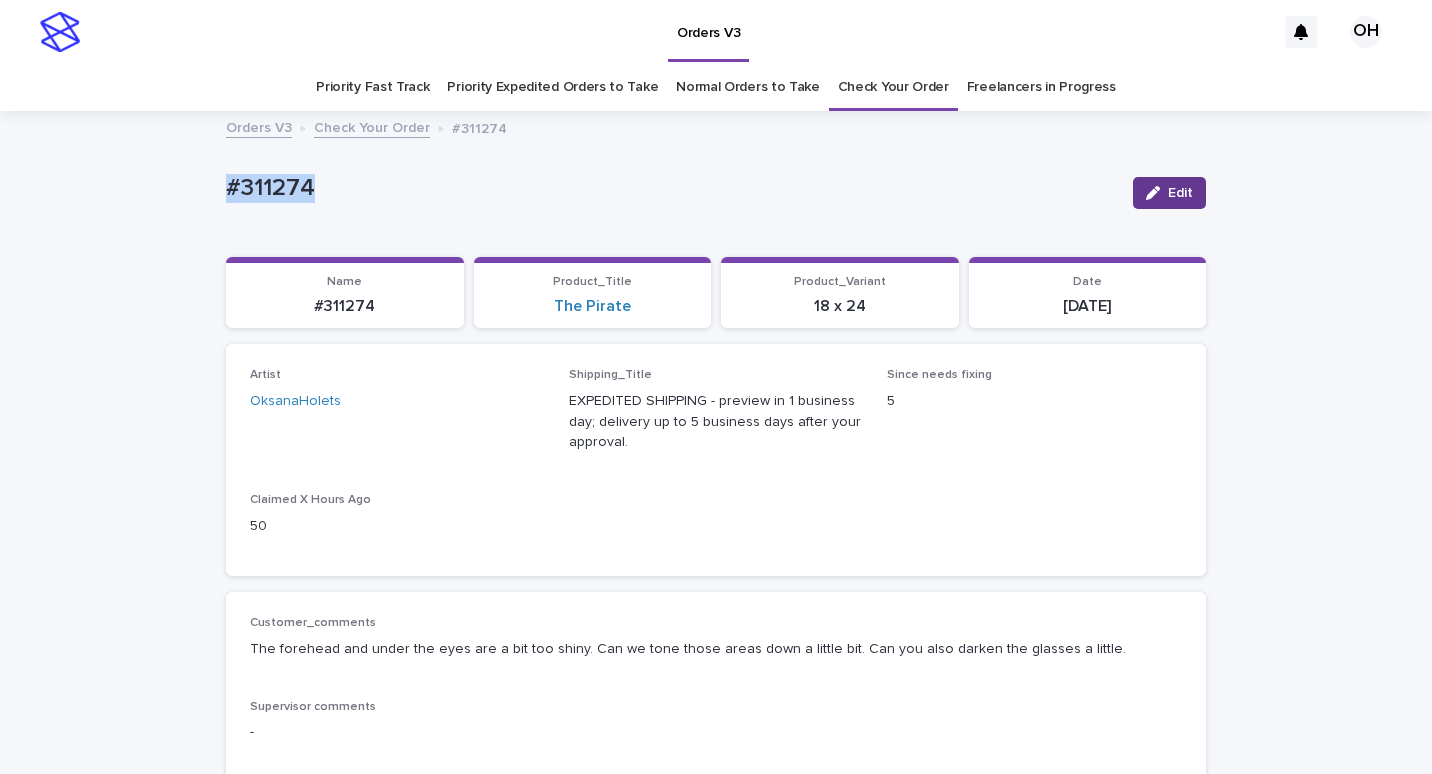 click on "Edit" at bounding box center (1169, 193) 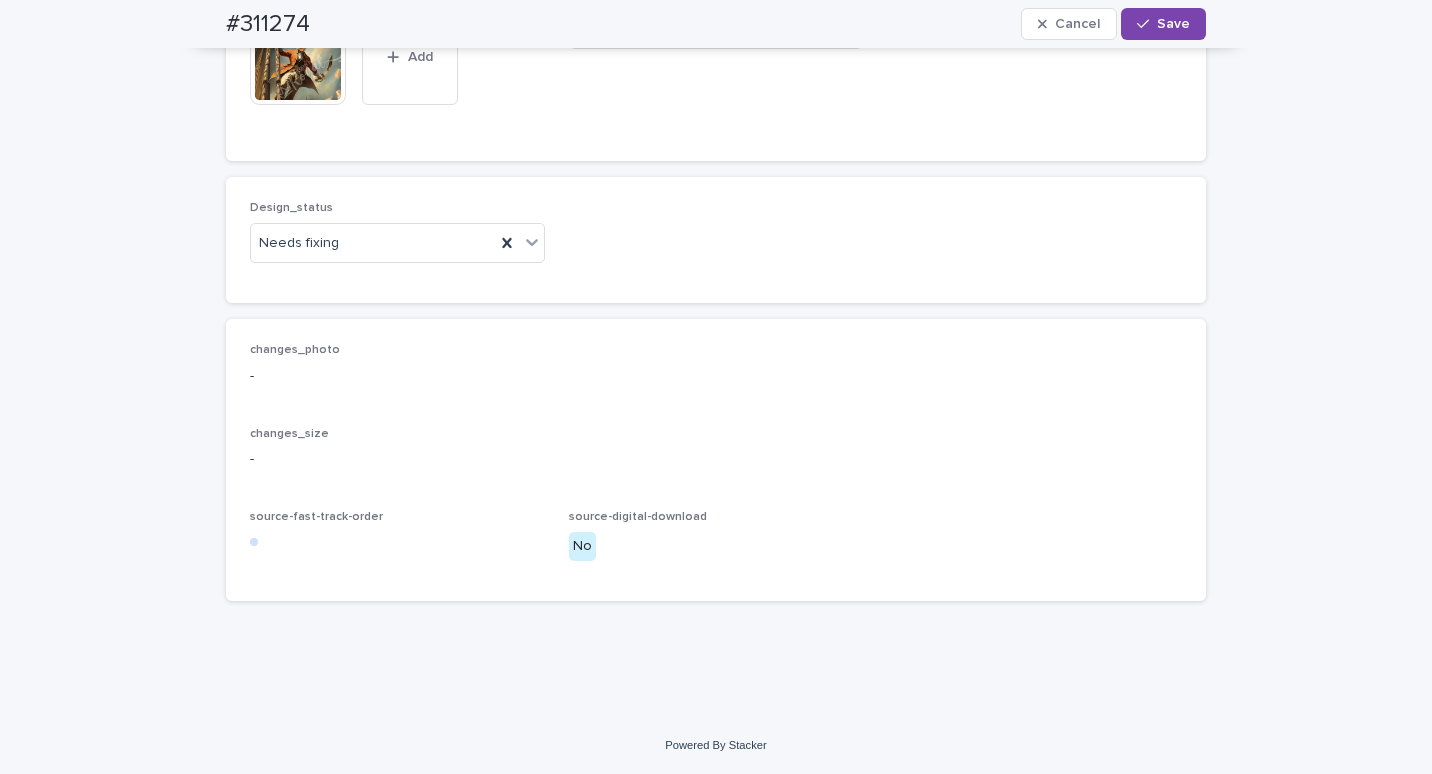 scroll, scrollTop: 1400, scrollLeft: 0, axis: vertical 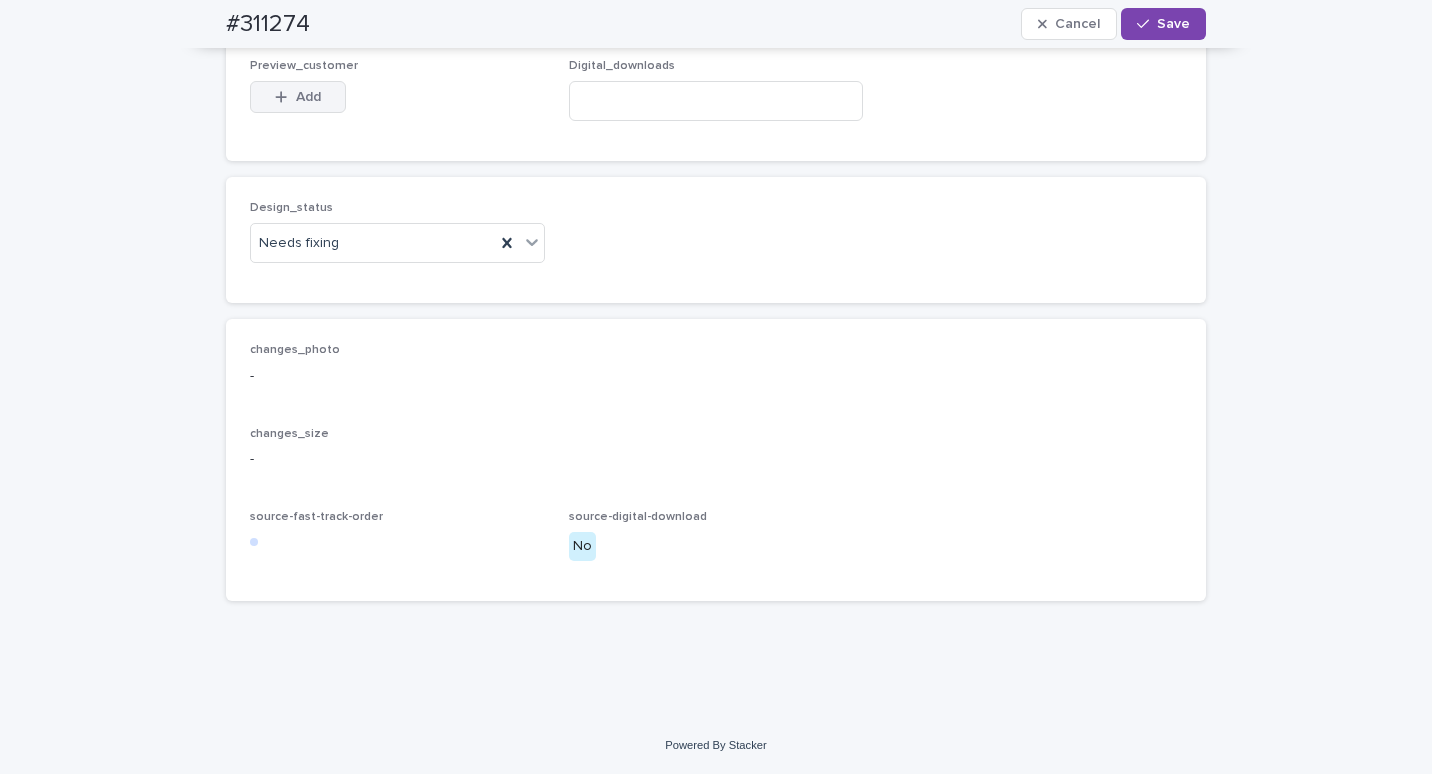 click on "Add" at bounding box center (298, 97) 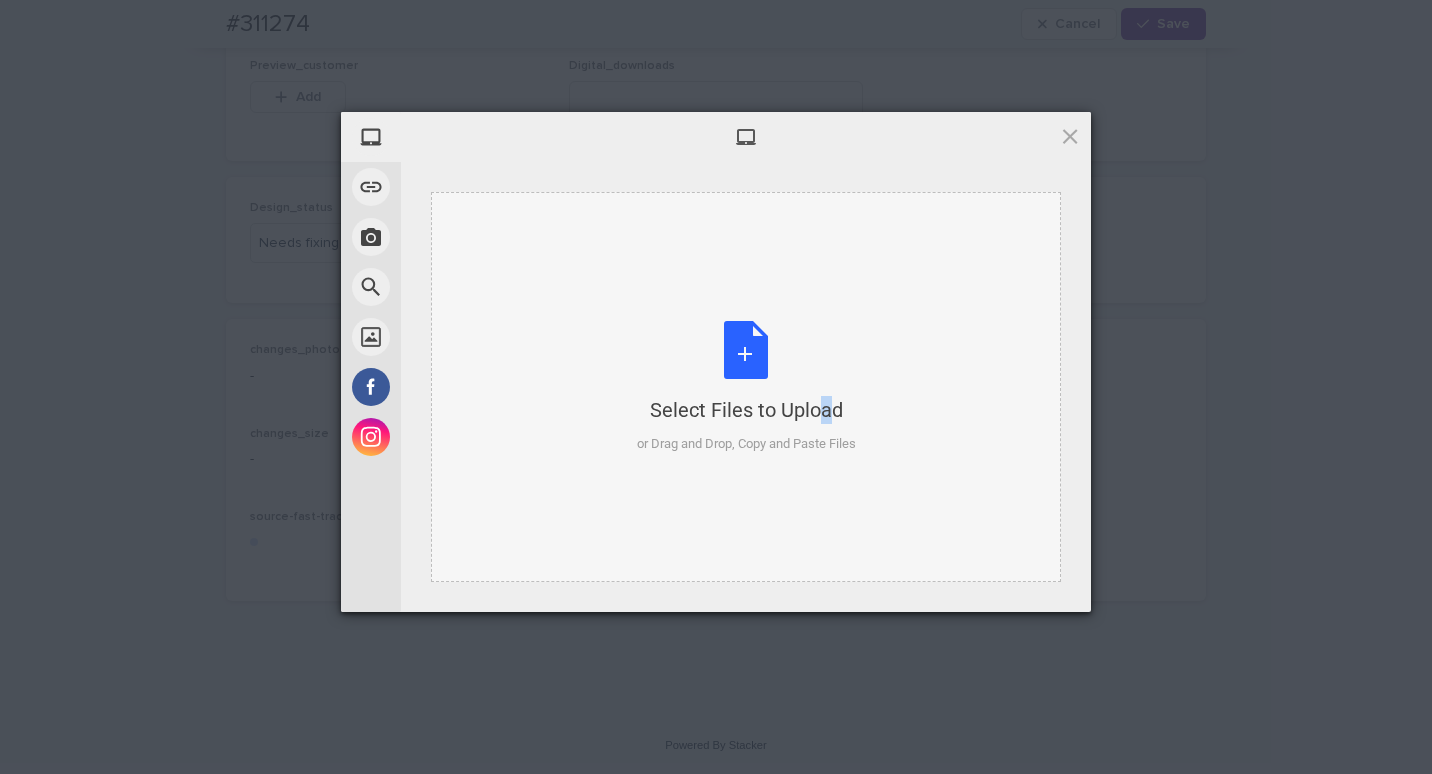 click on "Select Files to Upload
or Drag and Drop, Copy and Paste Files" at bounding box center (746, 387) 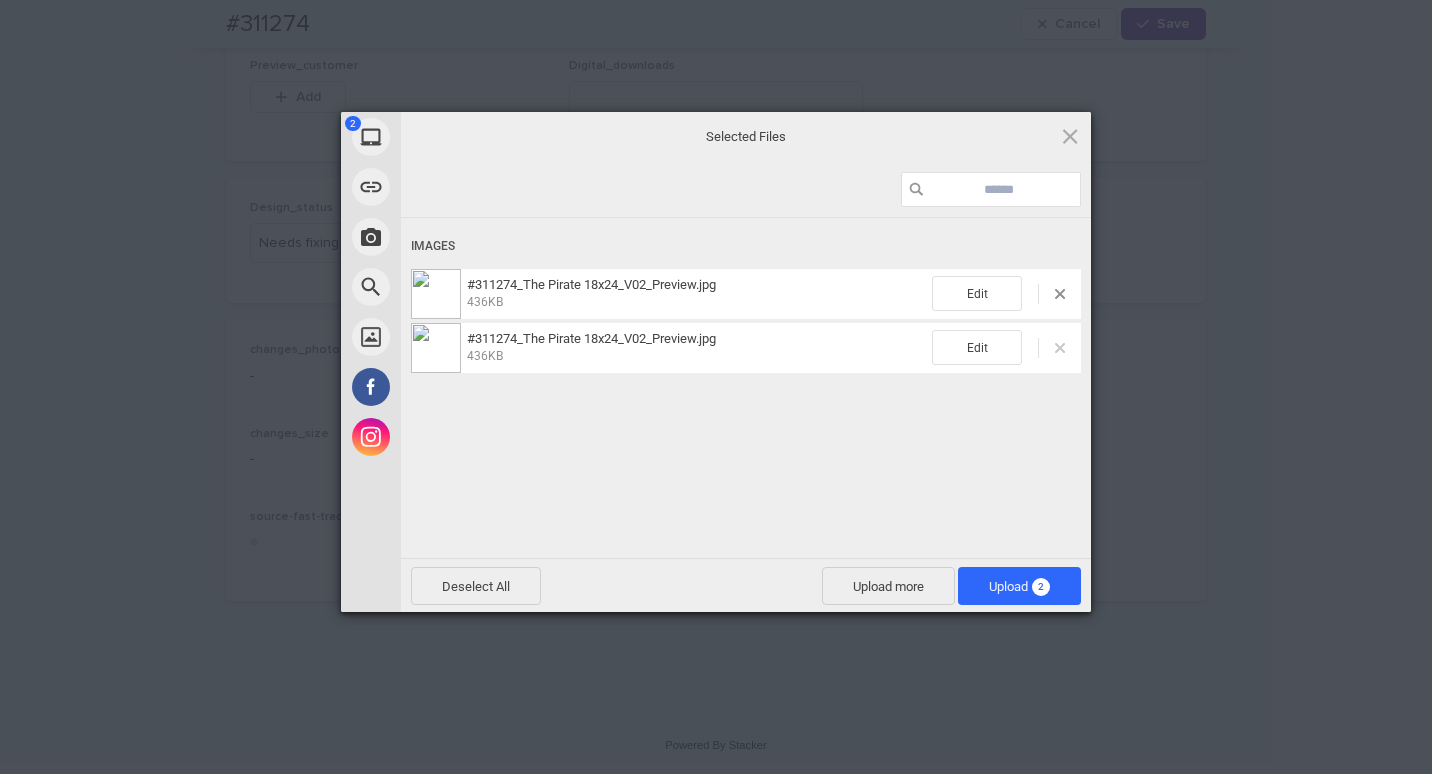 click at bounding box center [1060, 348] 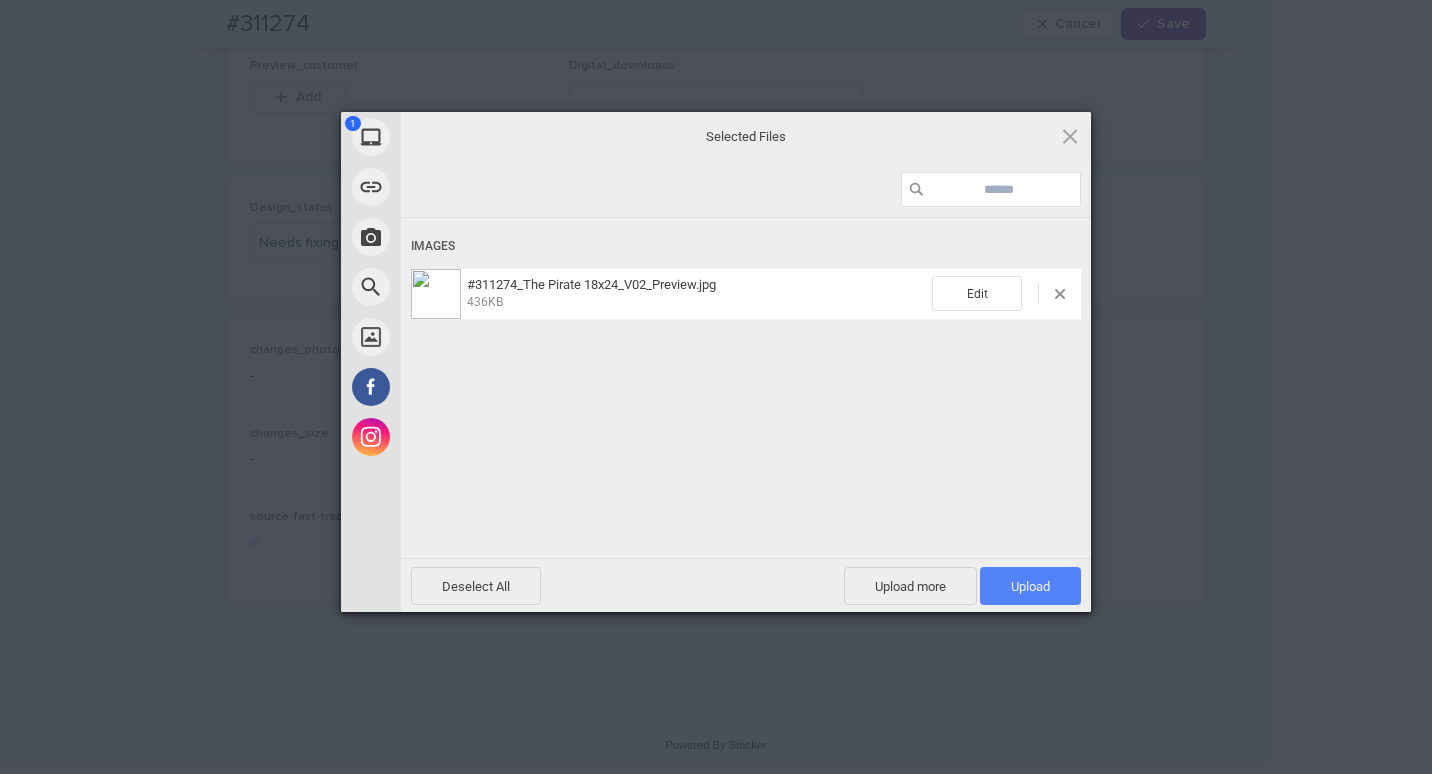 click on "Upload
1" at bounding box center (1030, 586) 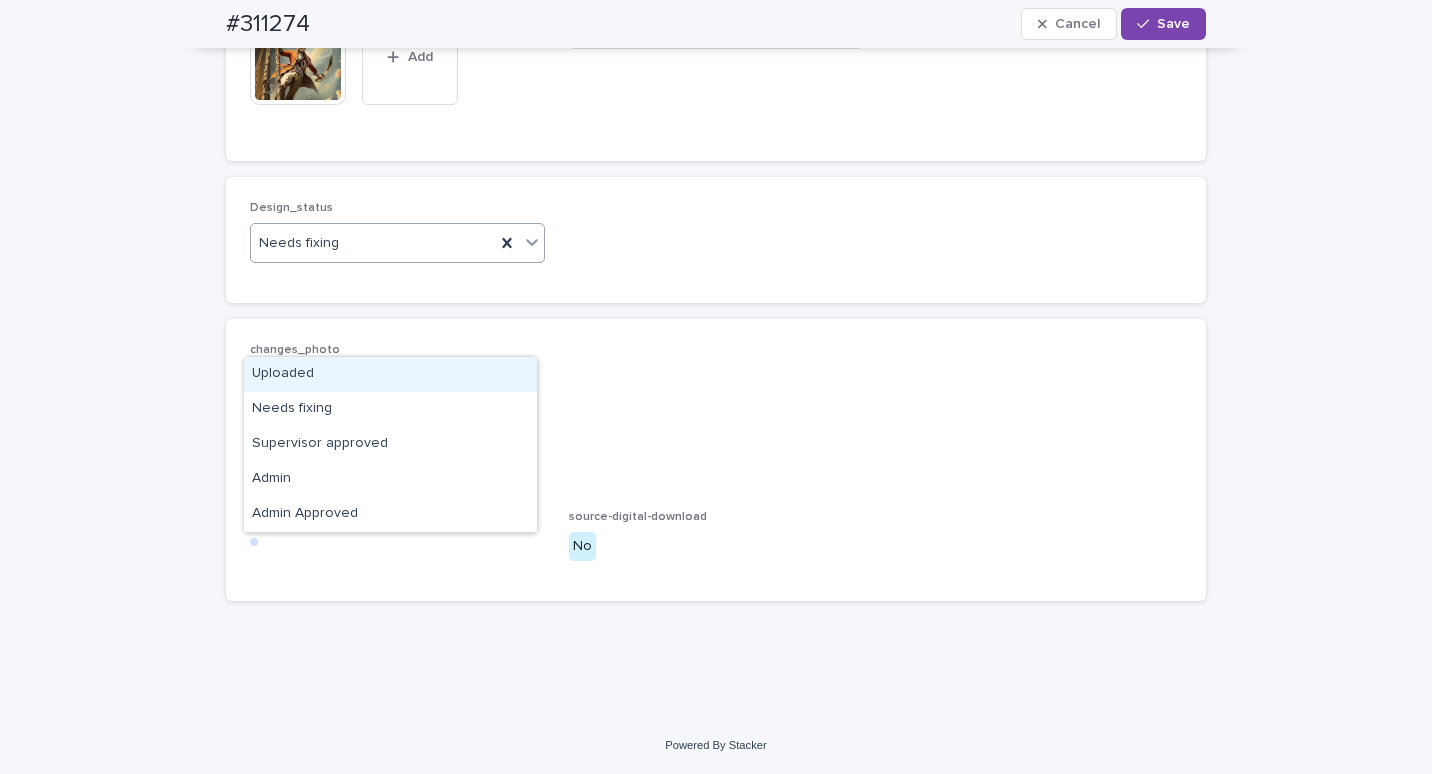 click on "Uploaded" at bounding box center [390, 374] 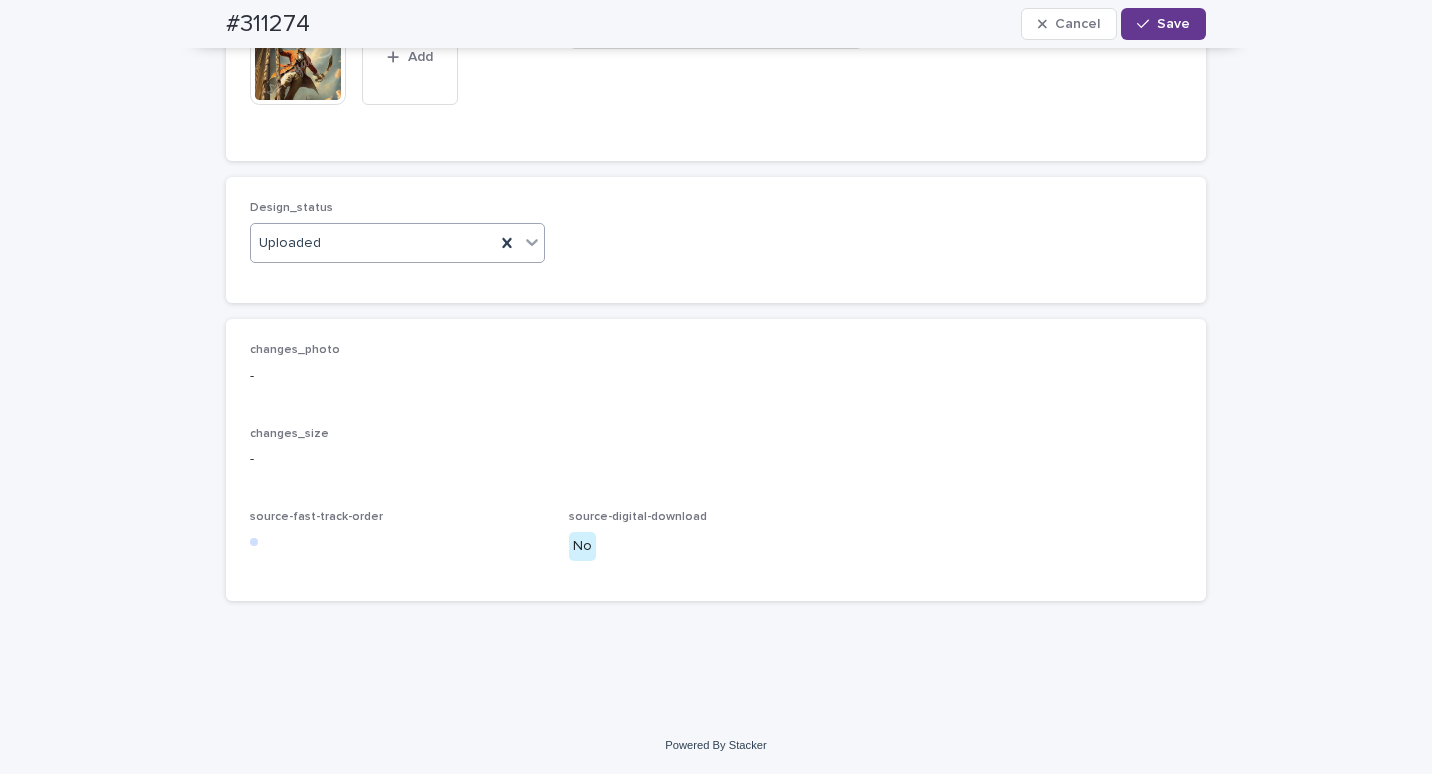 click at bounding box center [1147, 24] 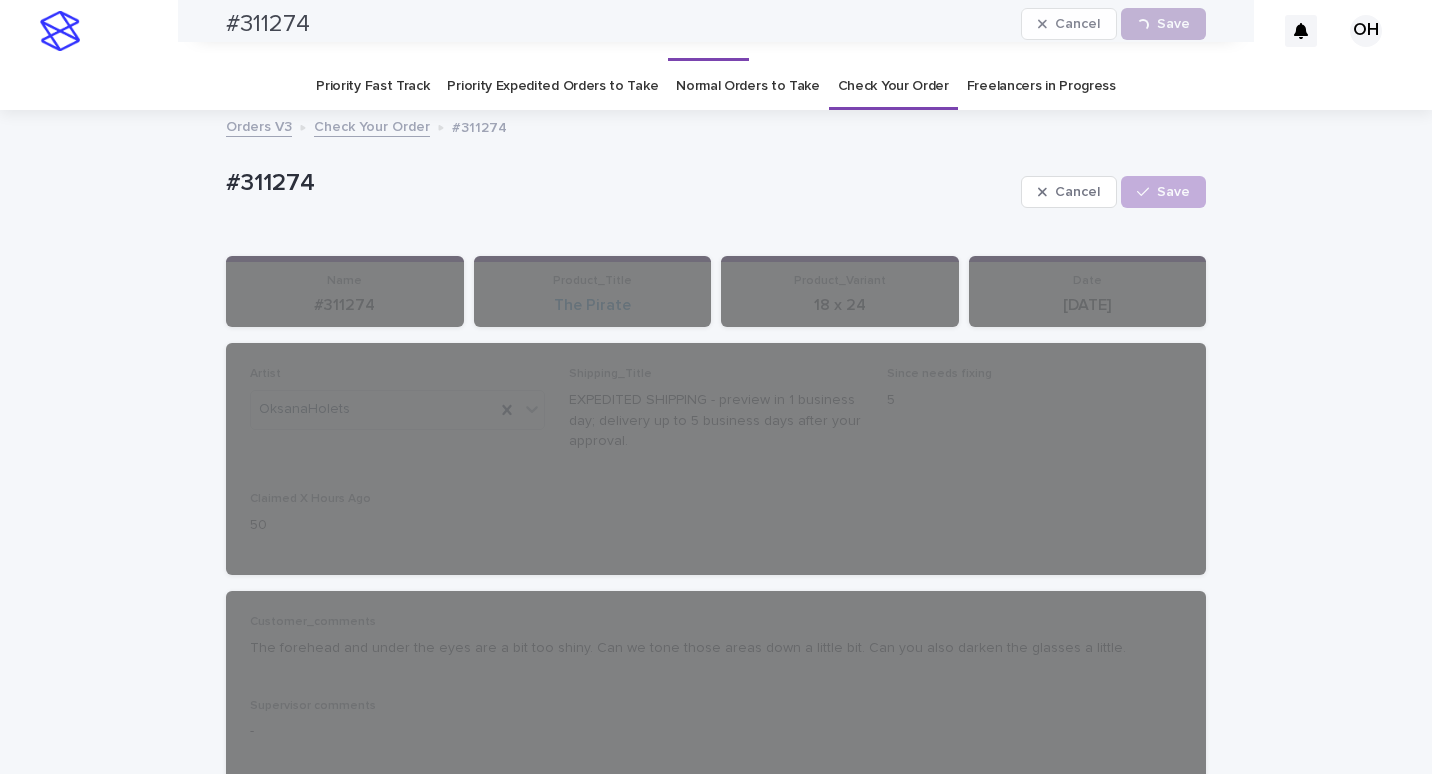 scroll, scrollTop: 0, scrollLeft: 0, axis: both 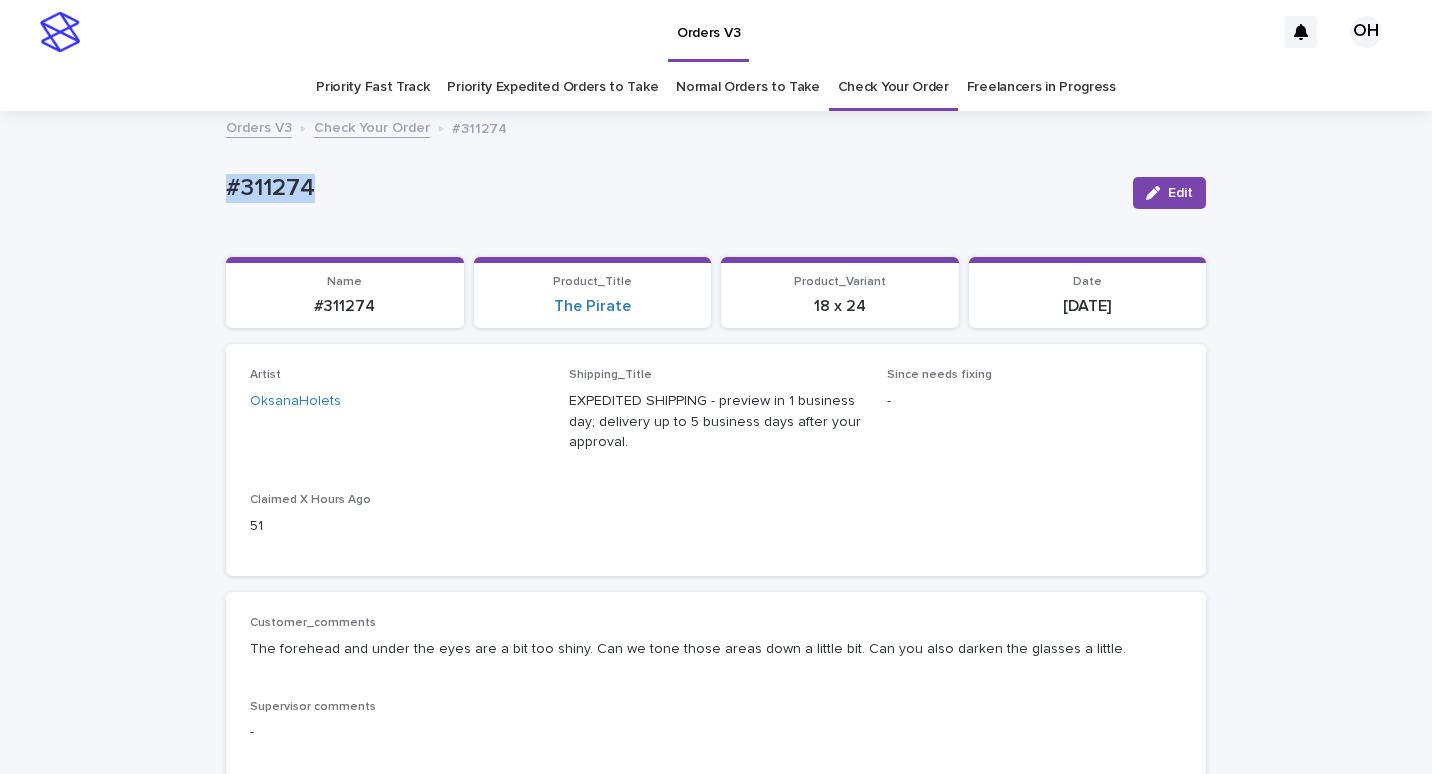 drag, startPoint x: 353, startPoint y: 171, endPoint x: 208, endPoint y: 187, distance: 145.88008 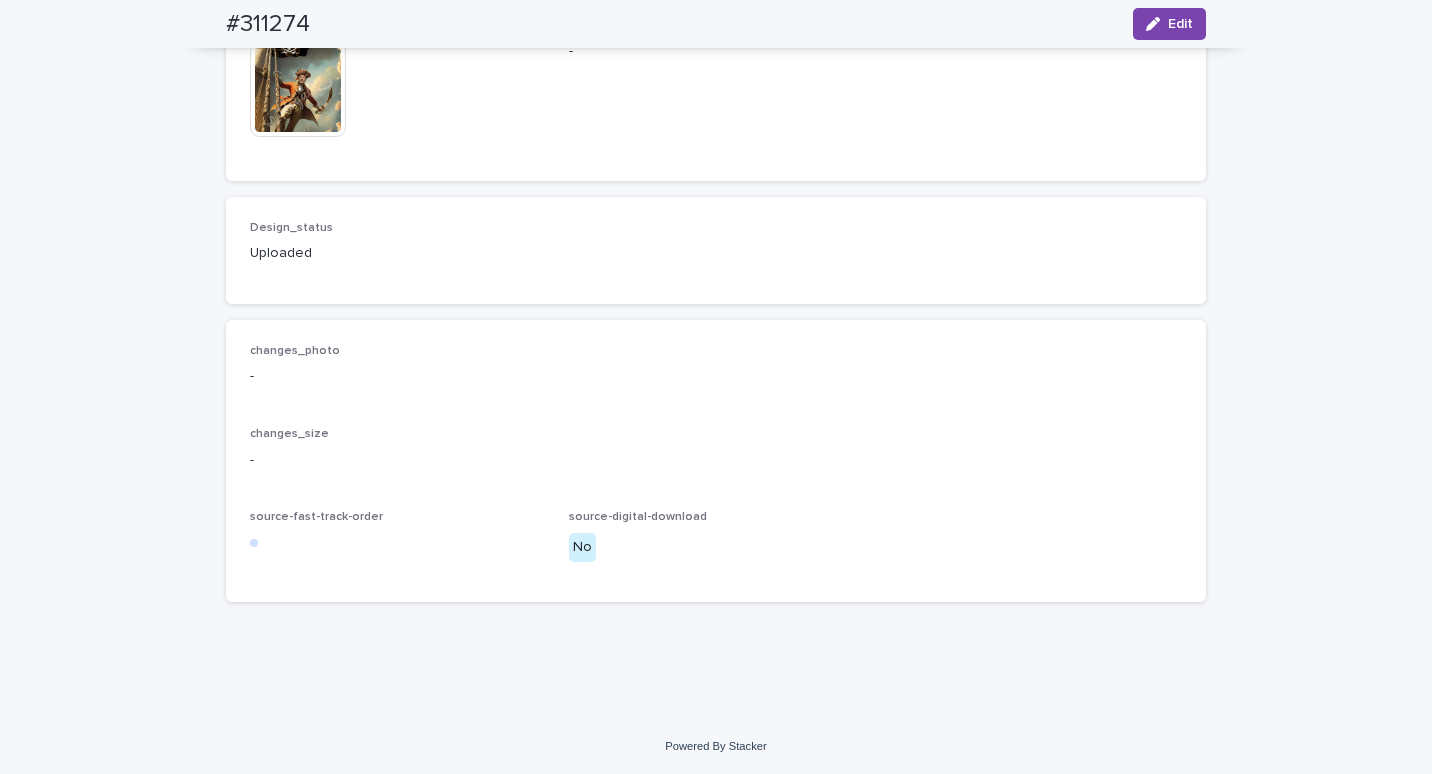 scroll, scrollTop: 1442, scrollLeft: 0, axis: vertical 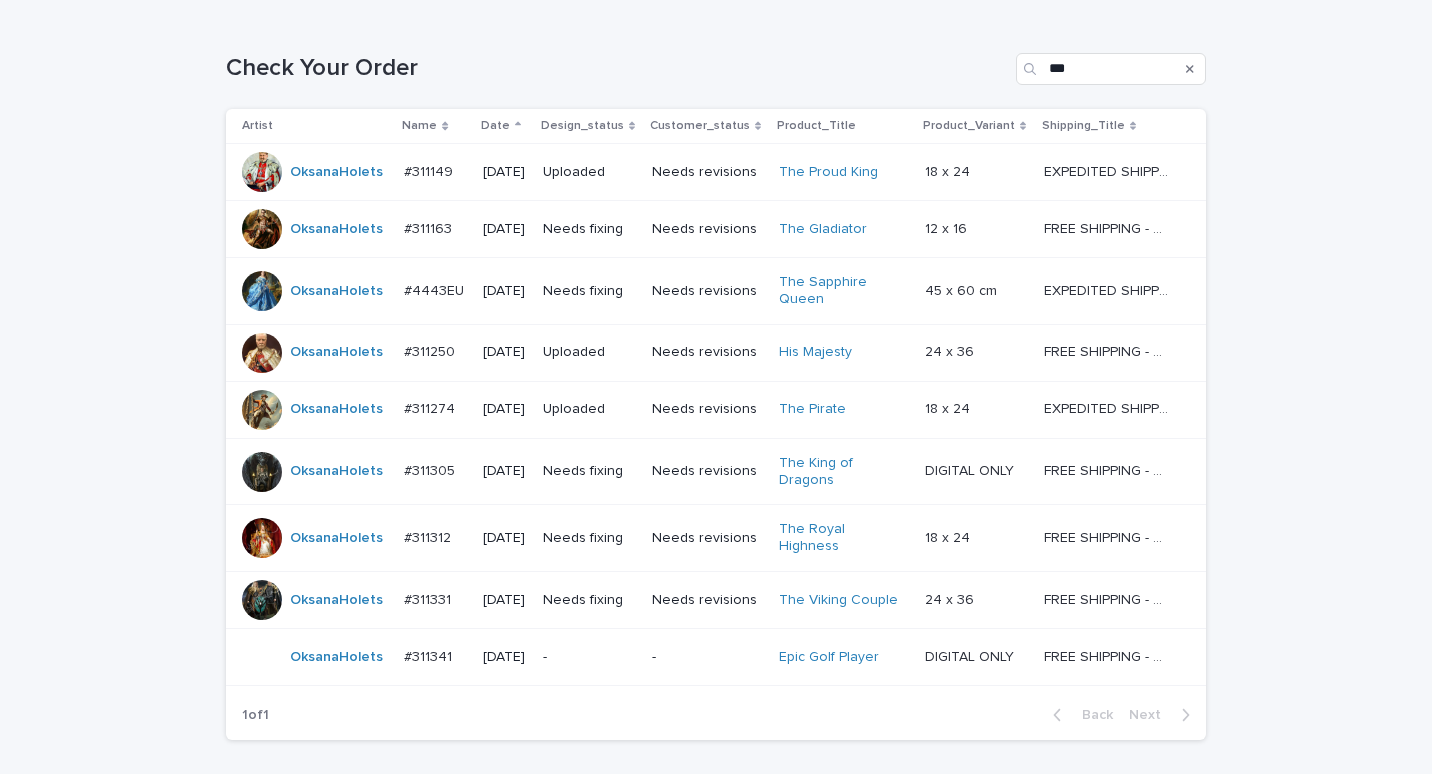 click on "#311305" at bounding box center [431, 469] 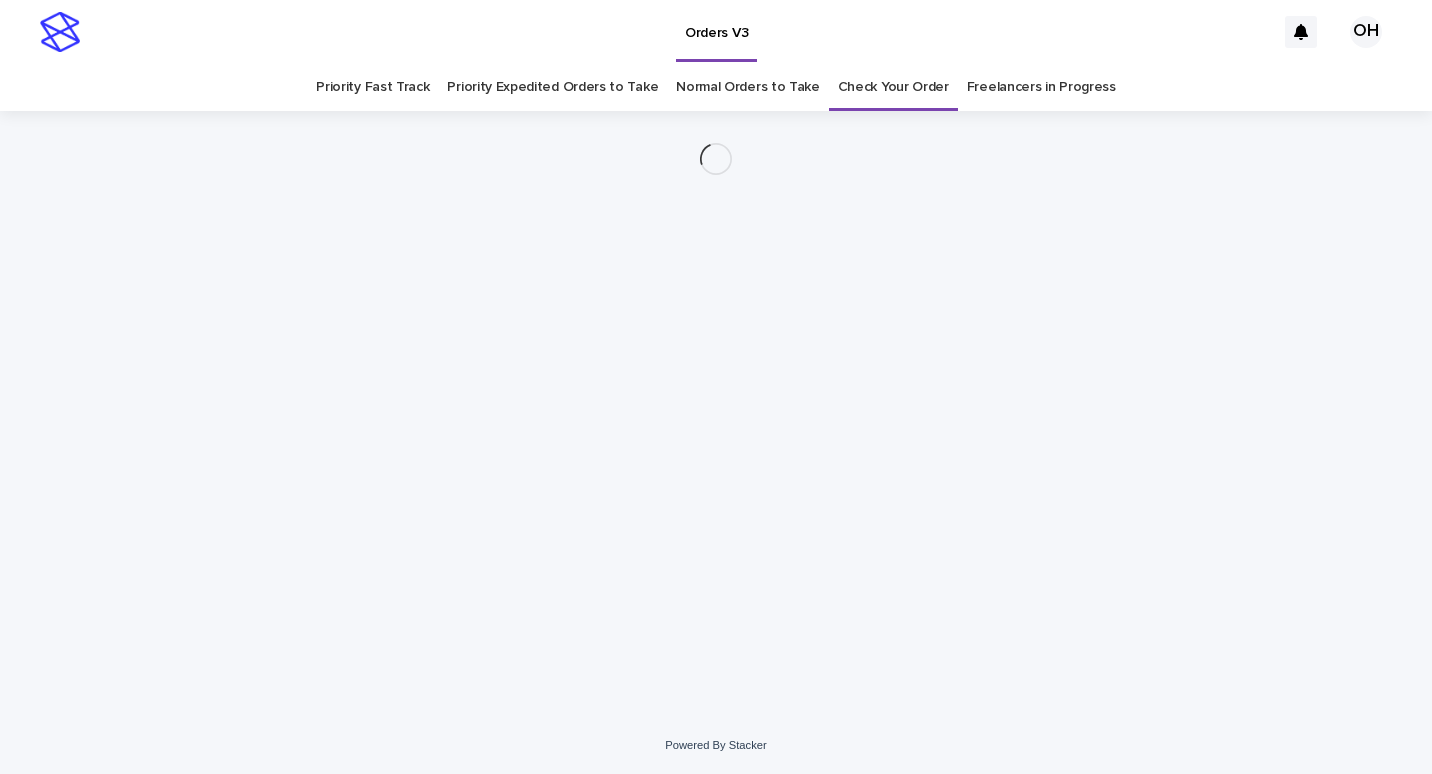 scroll, scrollTop: 0, scrollLeft: 0, axis: both 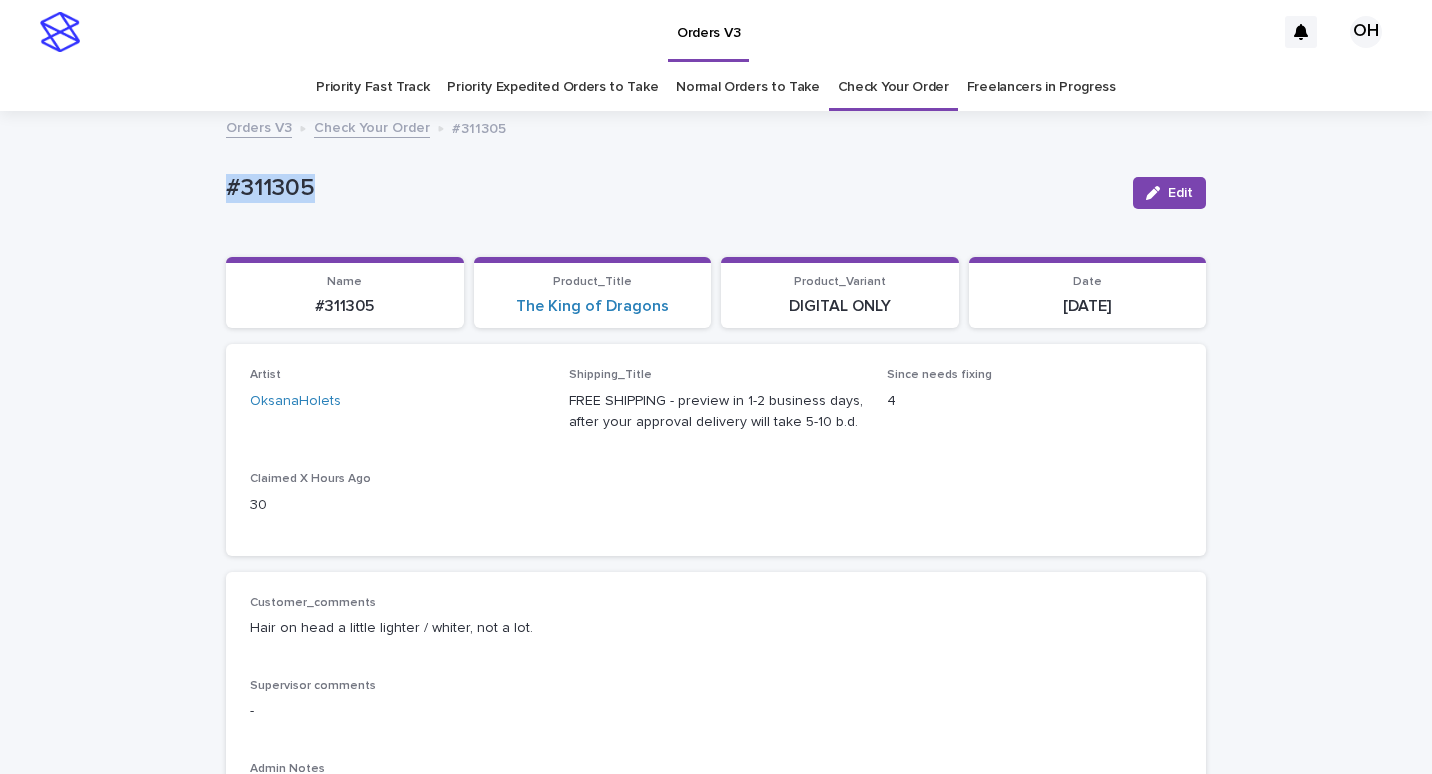 drag, startPoint x: 386, startPoint y: 192, endPoint x: 224, endPoint y: 188, distance: 162.04938 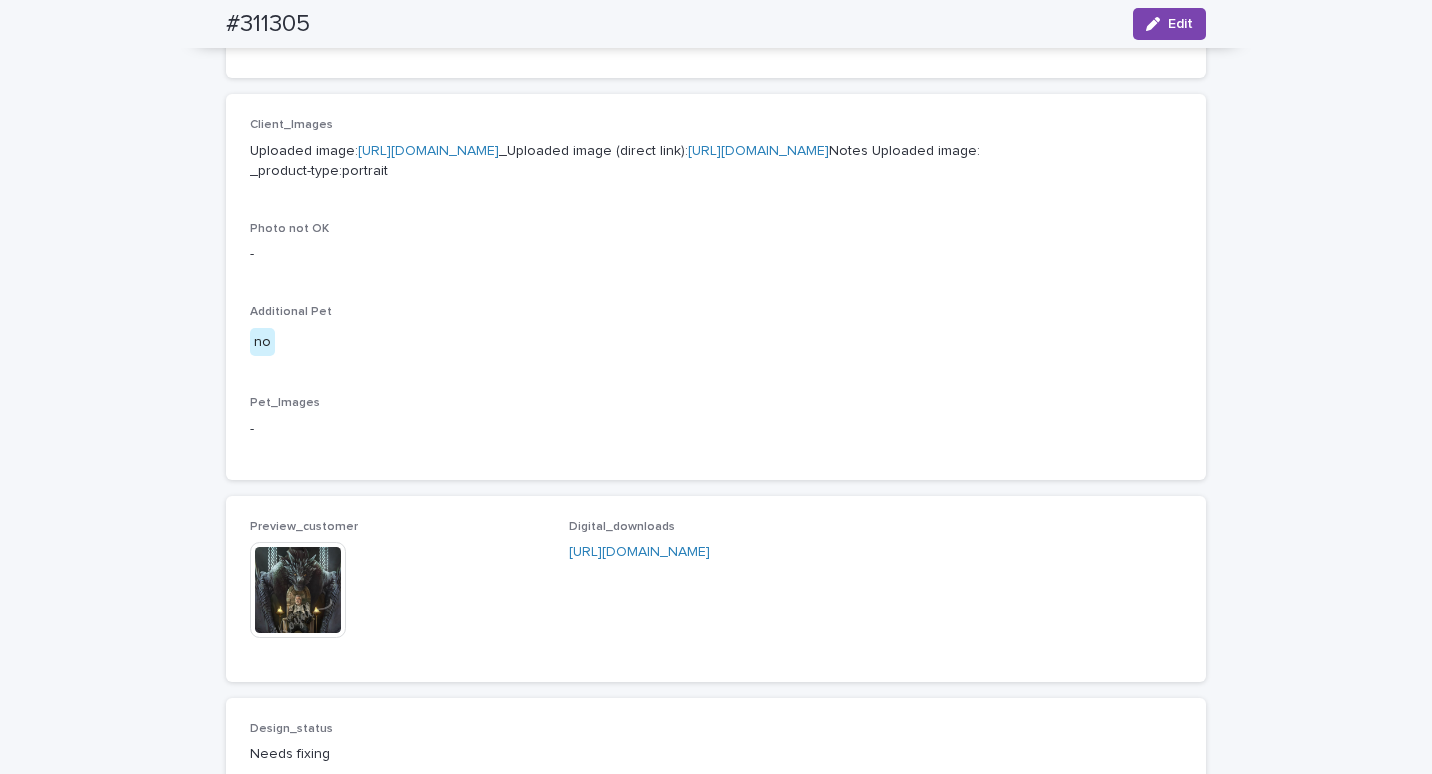 scroll, scrollTop: 400, scrollLeft: 0, axis: vertical 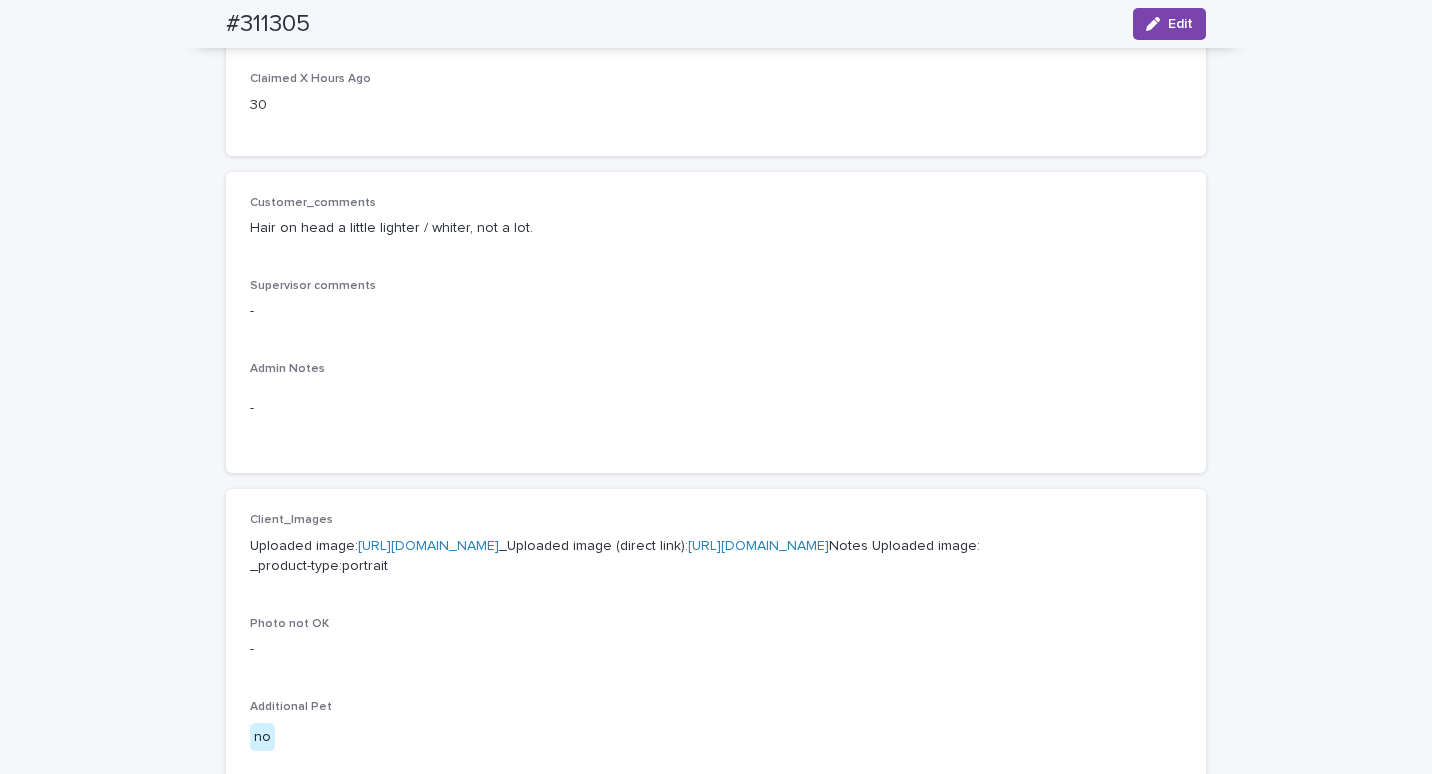 drag, startPoint x: 1160, startPoint y: 32, endPoint x: 972, endPoint y: 271, distance: 304.08057 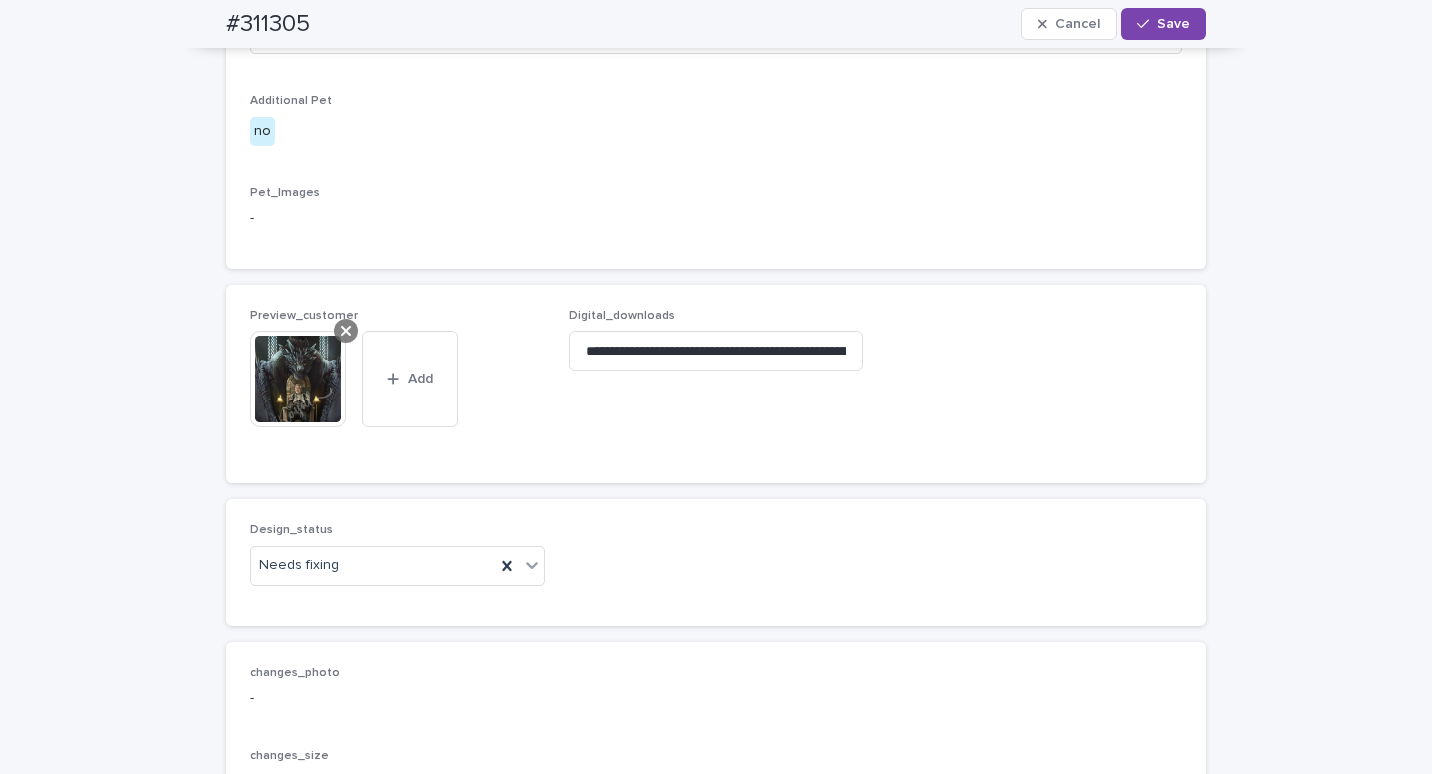 click 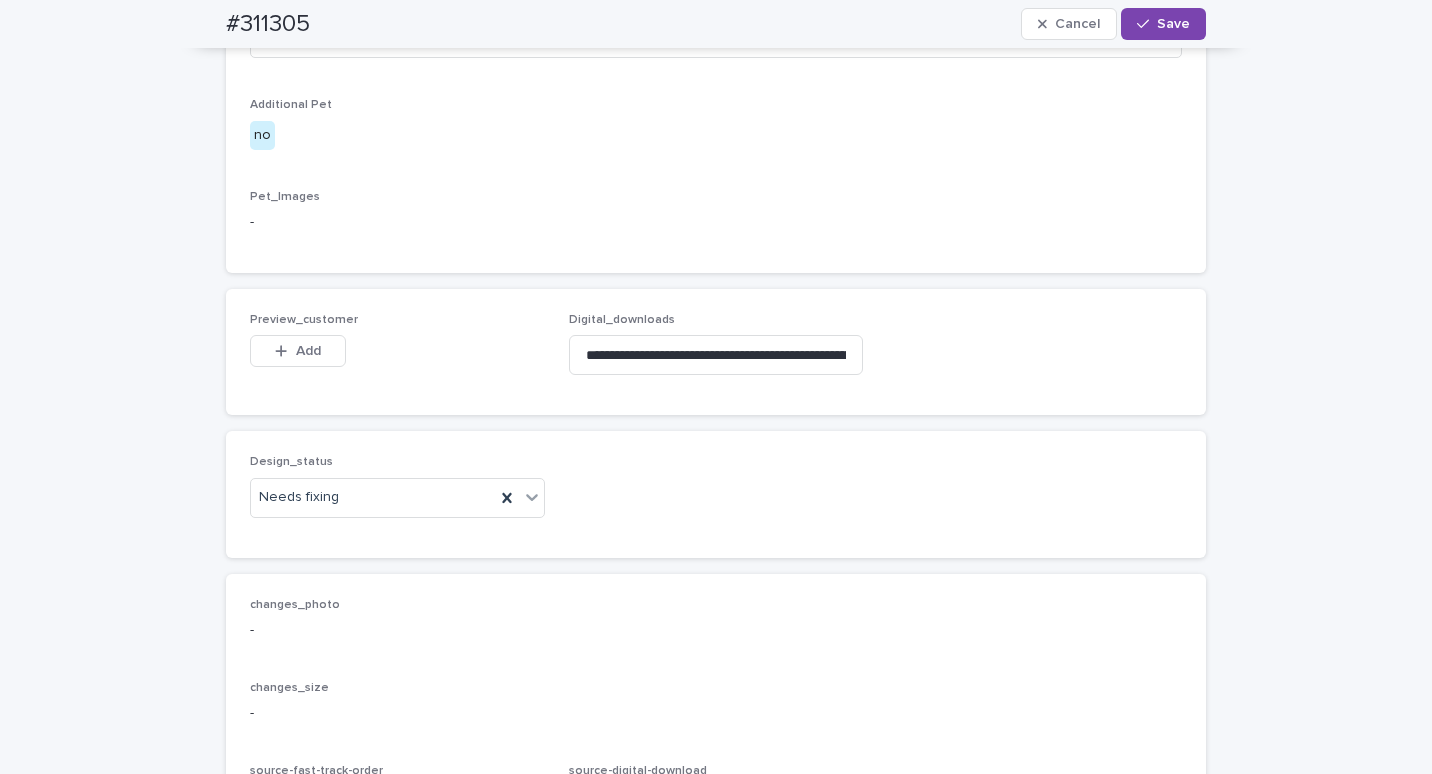 scroll, scrollTop: 989, scrollLeft: 0, axis: vertical 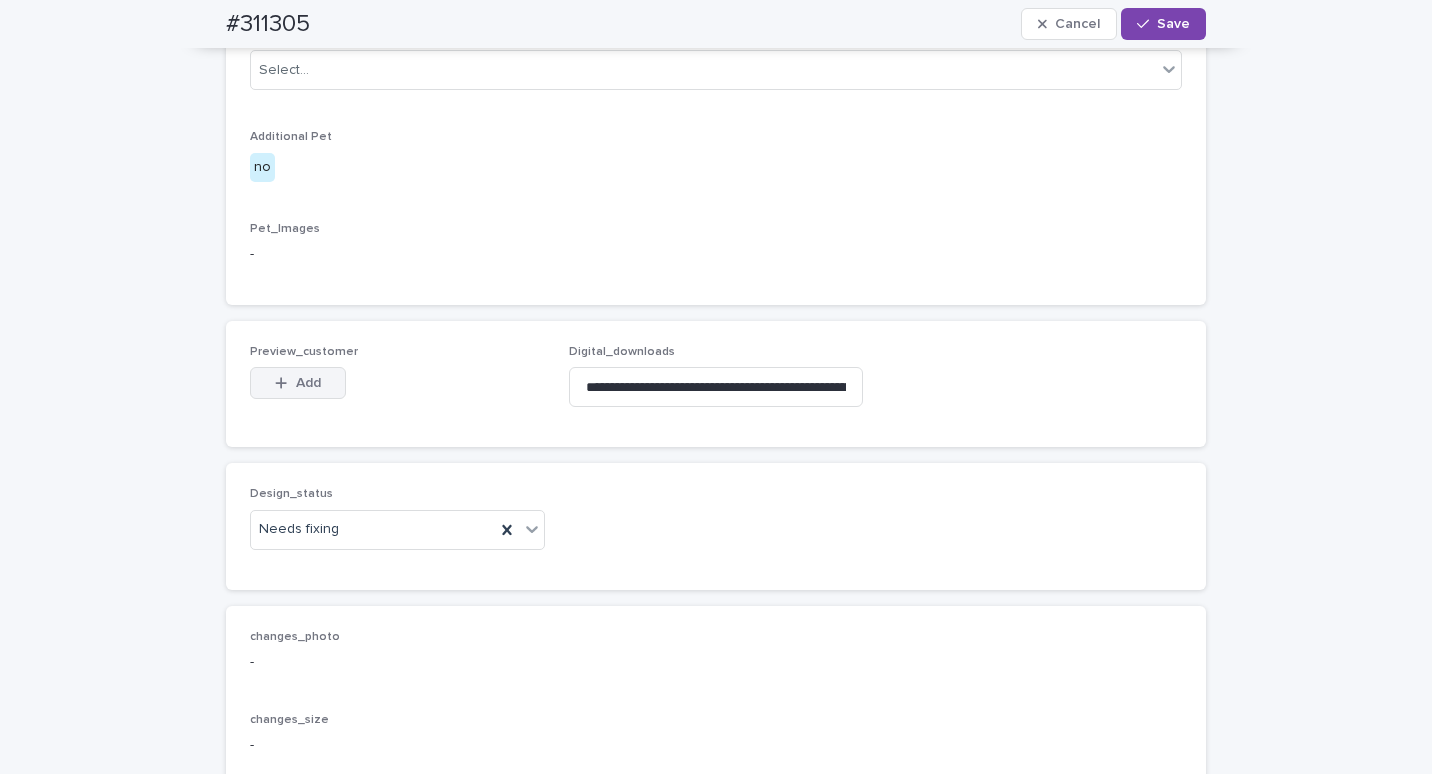 click on "Add" at bounding box center [308, 383] 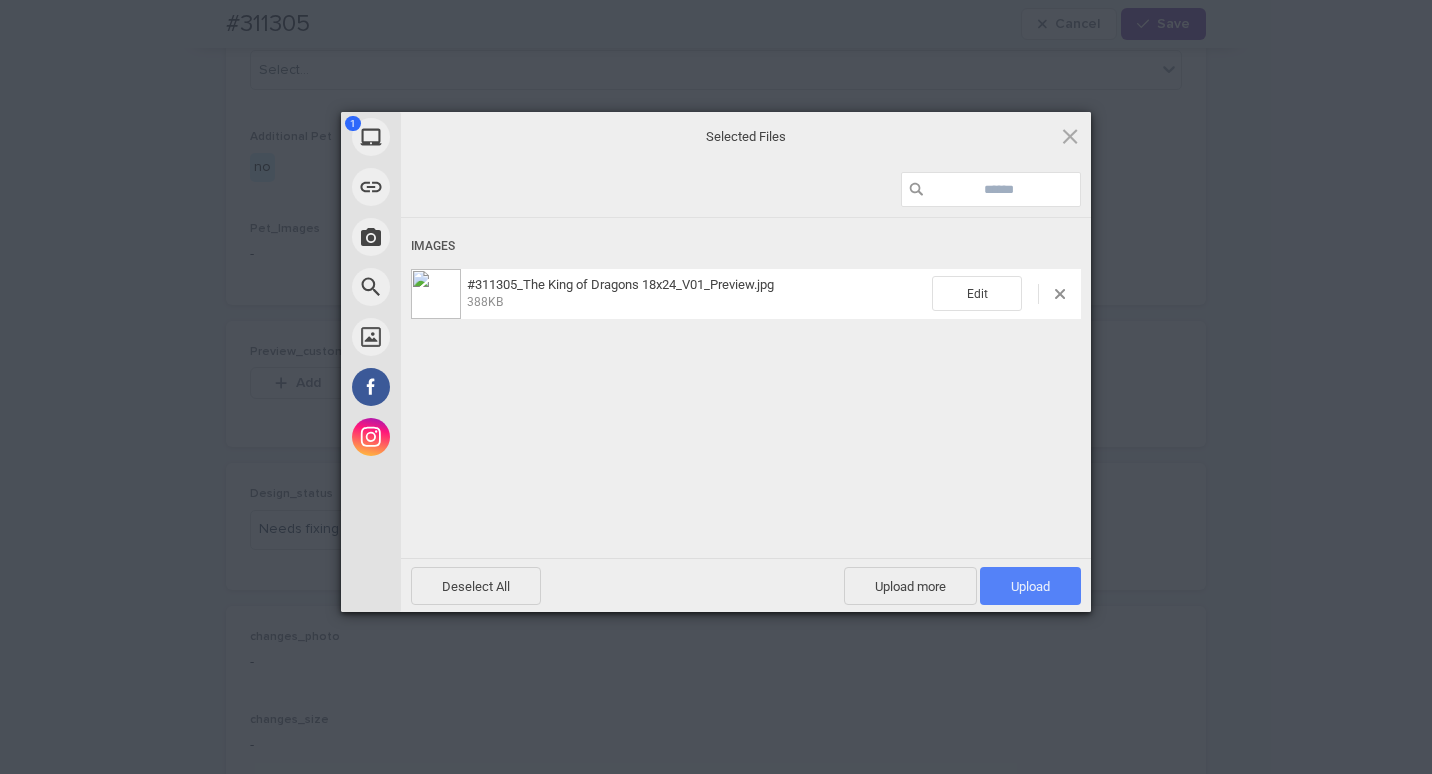 click on "Upload
1" at bounding box center (1030, 586) 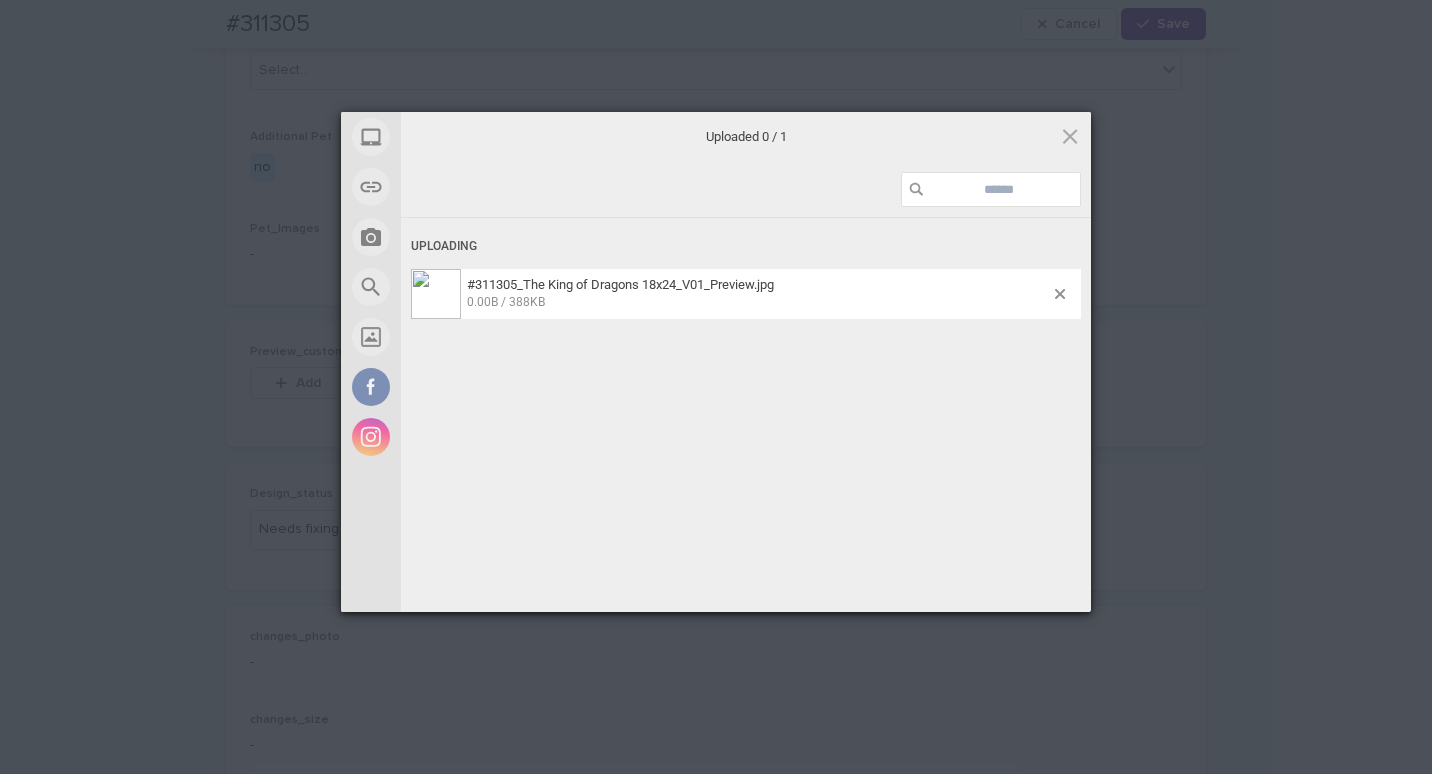 click on "My Device         Link (URL)         Take Photo         Web Search         Unsplash         Facebook         Instagram
Uploaded 0 / 1
Uploading
#311305_The King of Dragons 18x24_V01_Preview.jpg
0.00B /
388KB
Deselect All
Upload more
Upload
0
Powered by   Filestack" at bounding box center (716, 387) 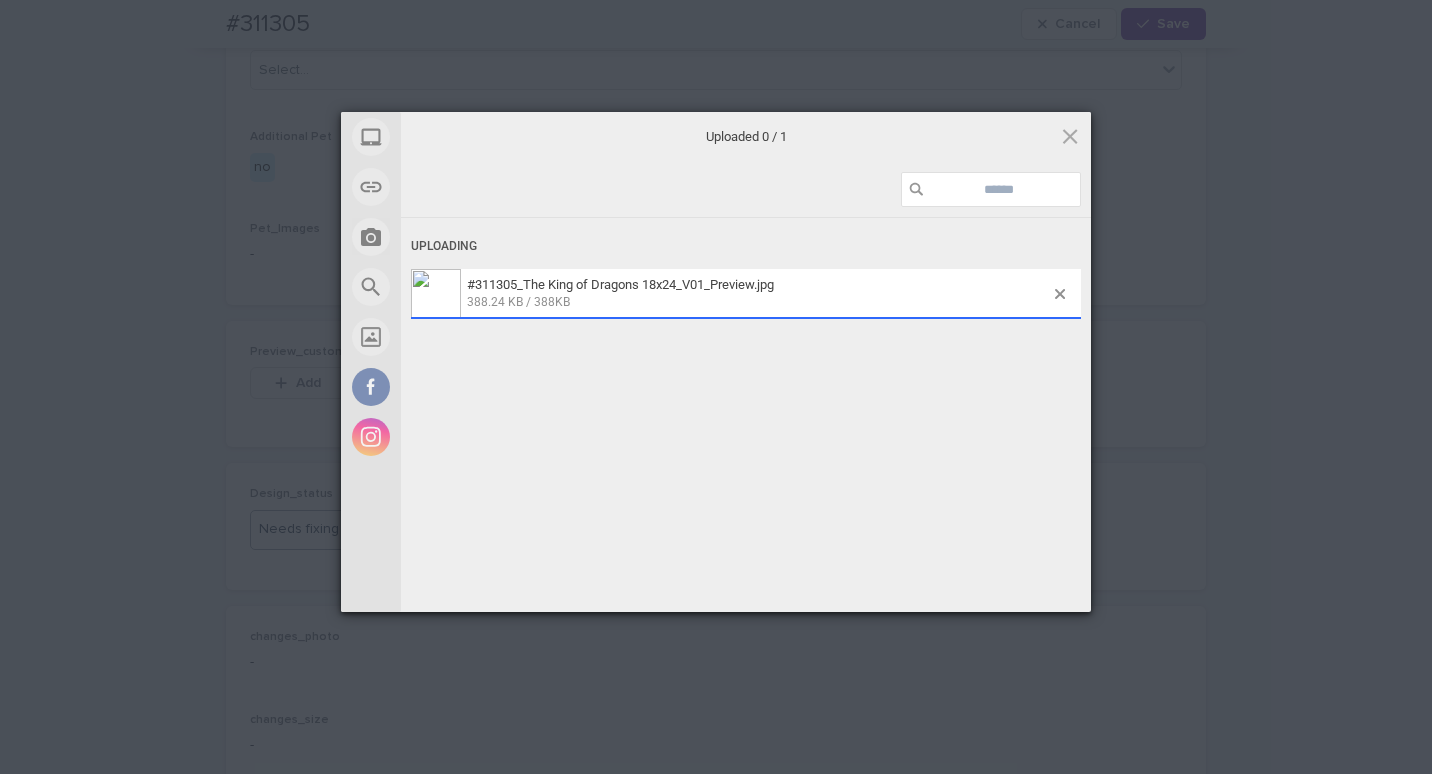 scroll, scrollTop: 1025, scrollLeft: 0, axis: vertical 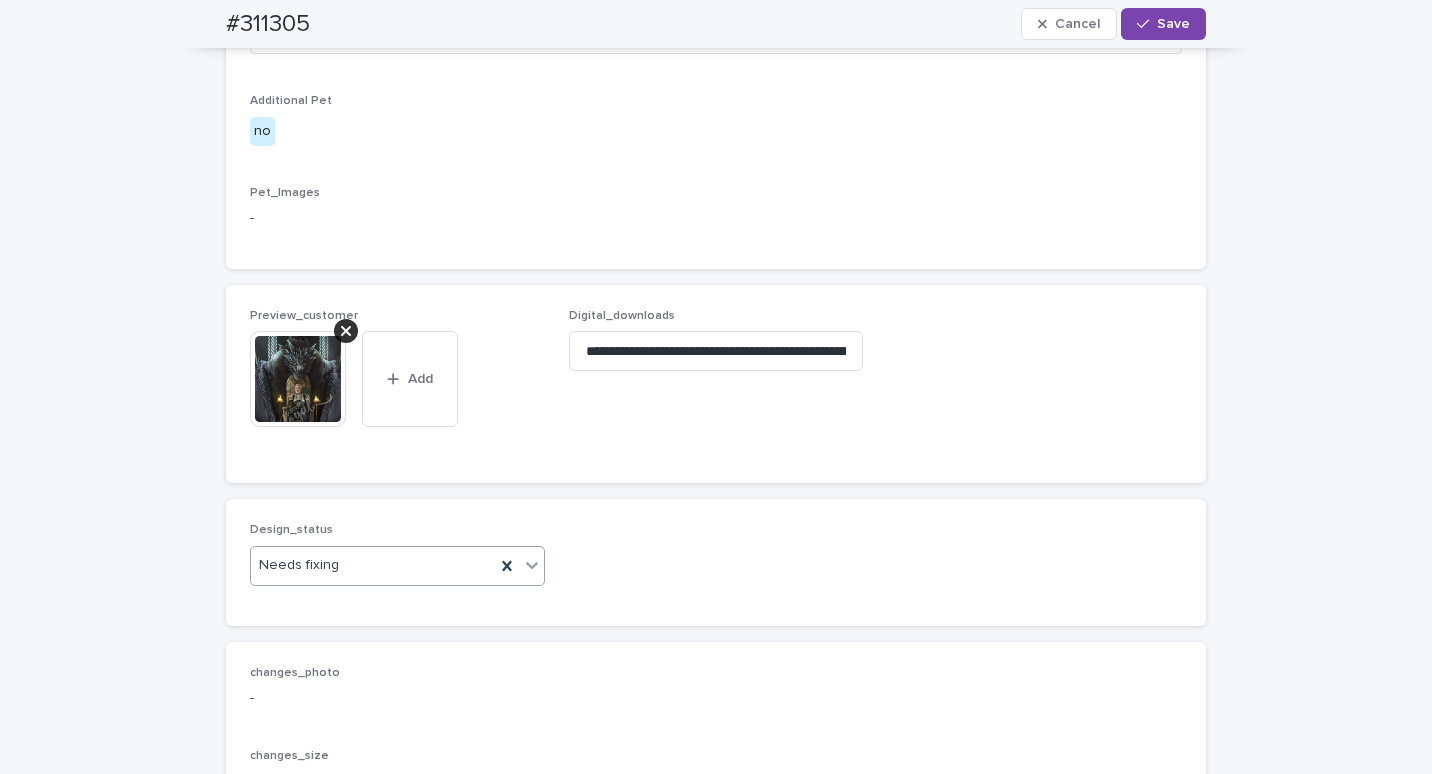 click 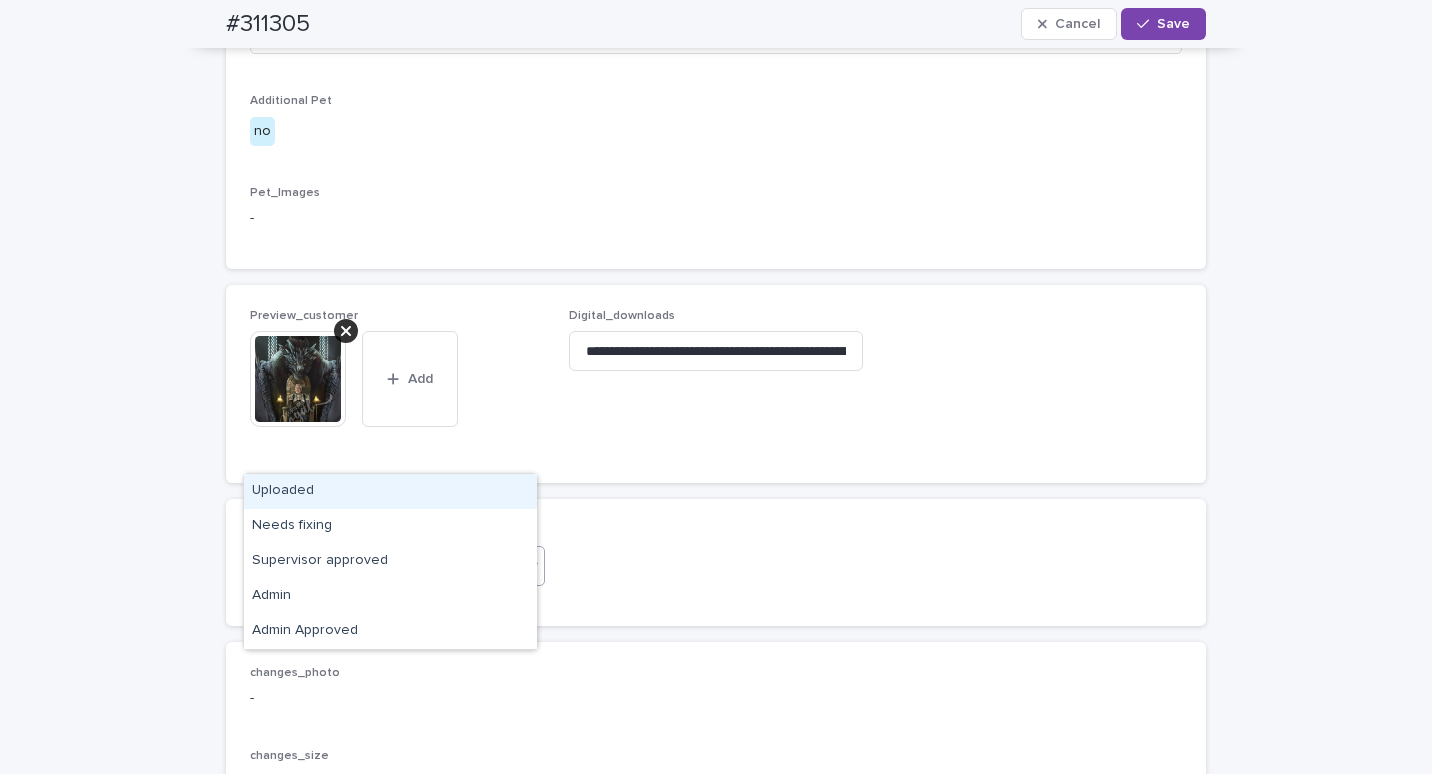 click on "Uploaded" at bounding box center (390, 491) 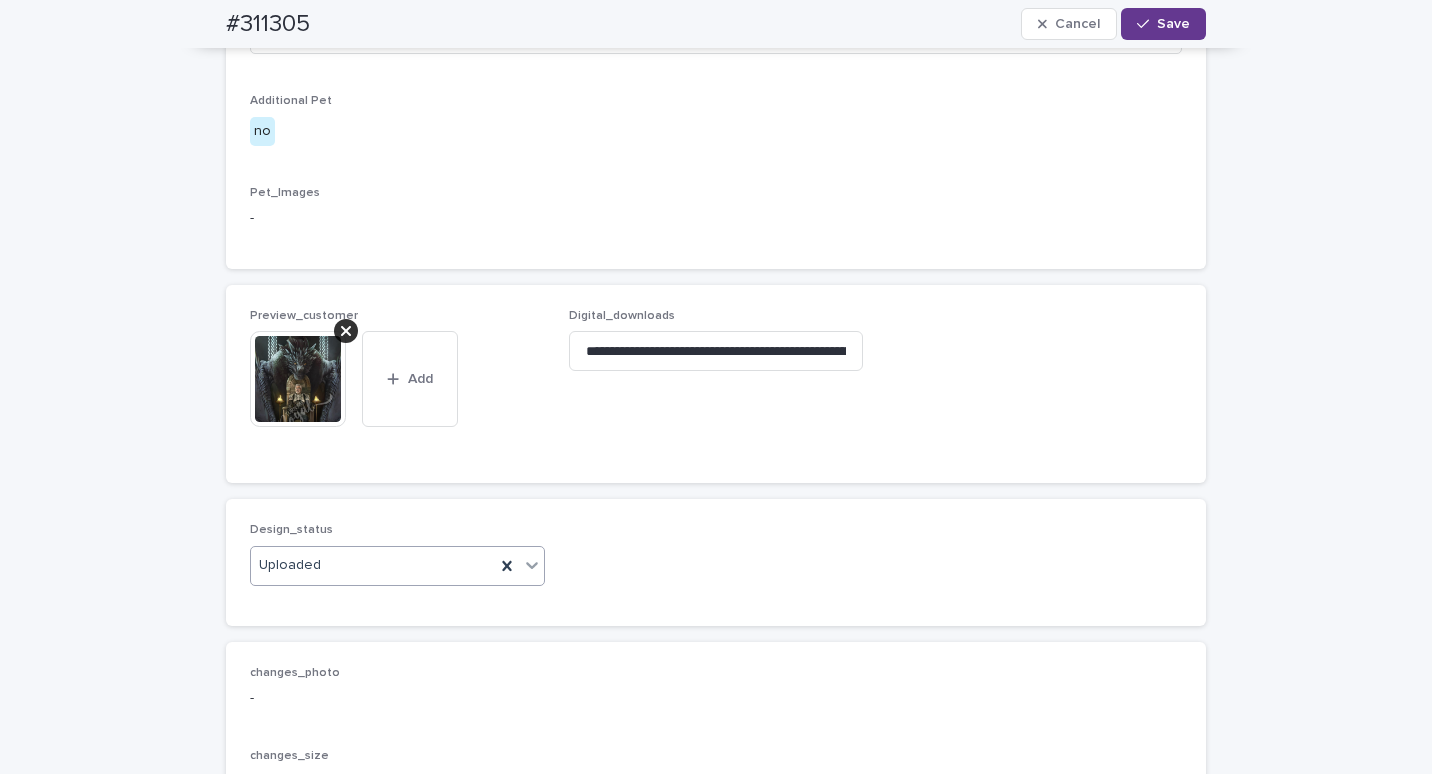 click on "Save" at bounding box center (1173, 24) 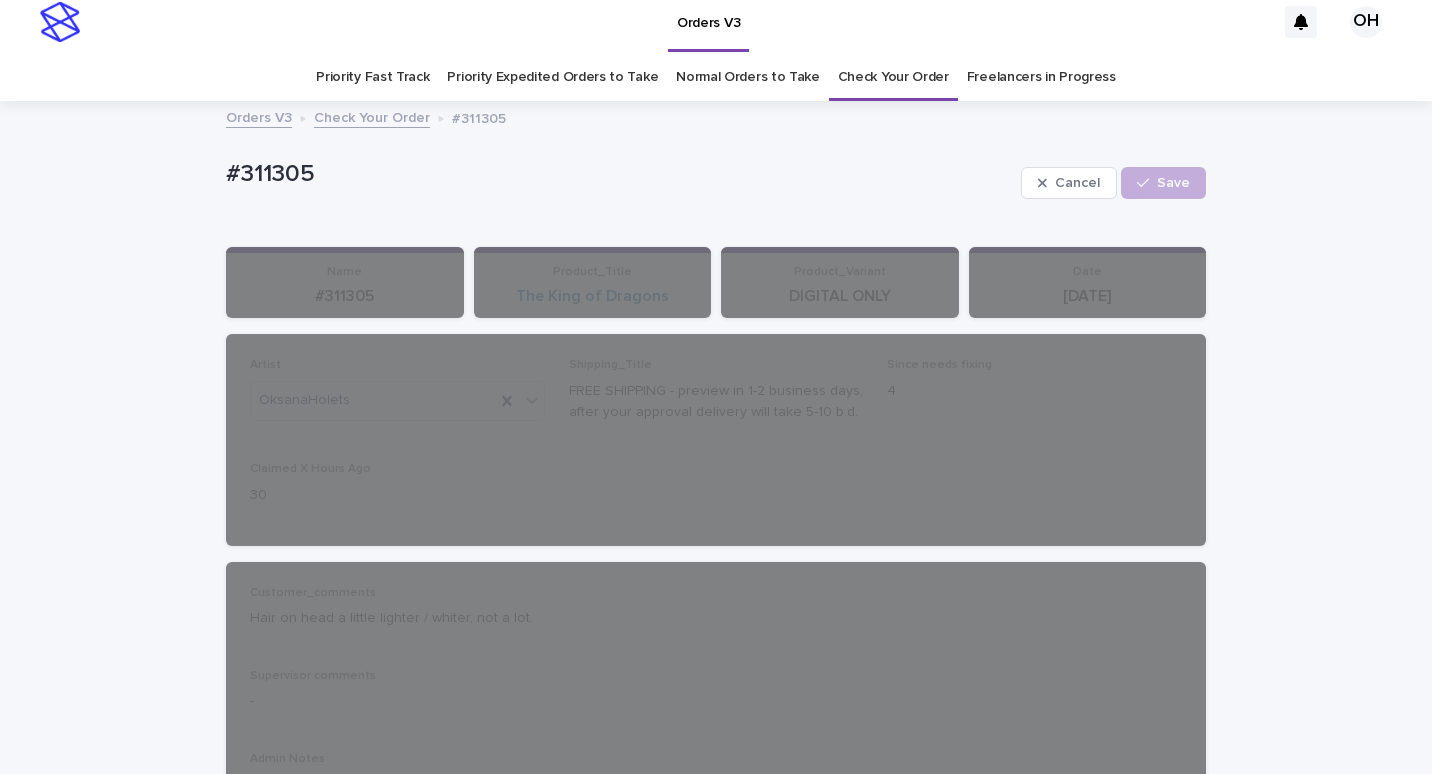 scroll, scrollTop: 0, scrollLeft: 0, axis: both 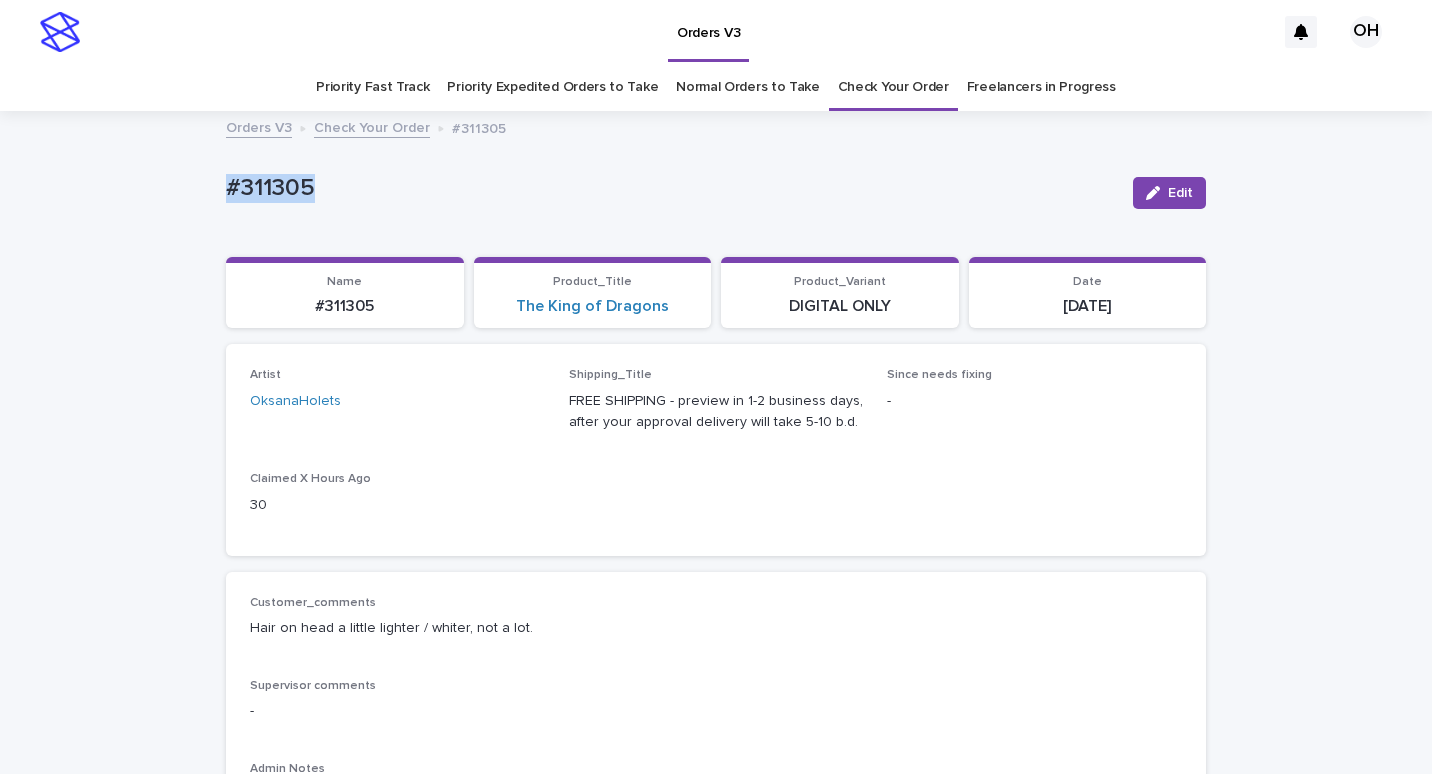 drag, startPoint x: 279, startPoint y: 182, endPoint x: 183, endPoint y: 183, distance: 96.00521 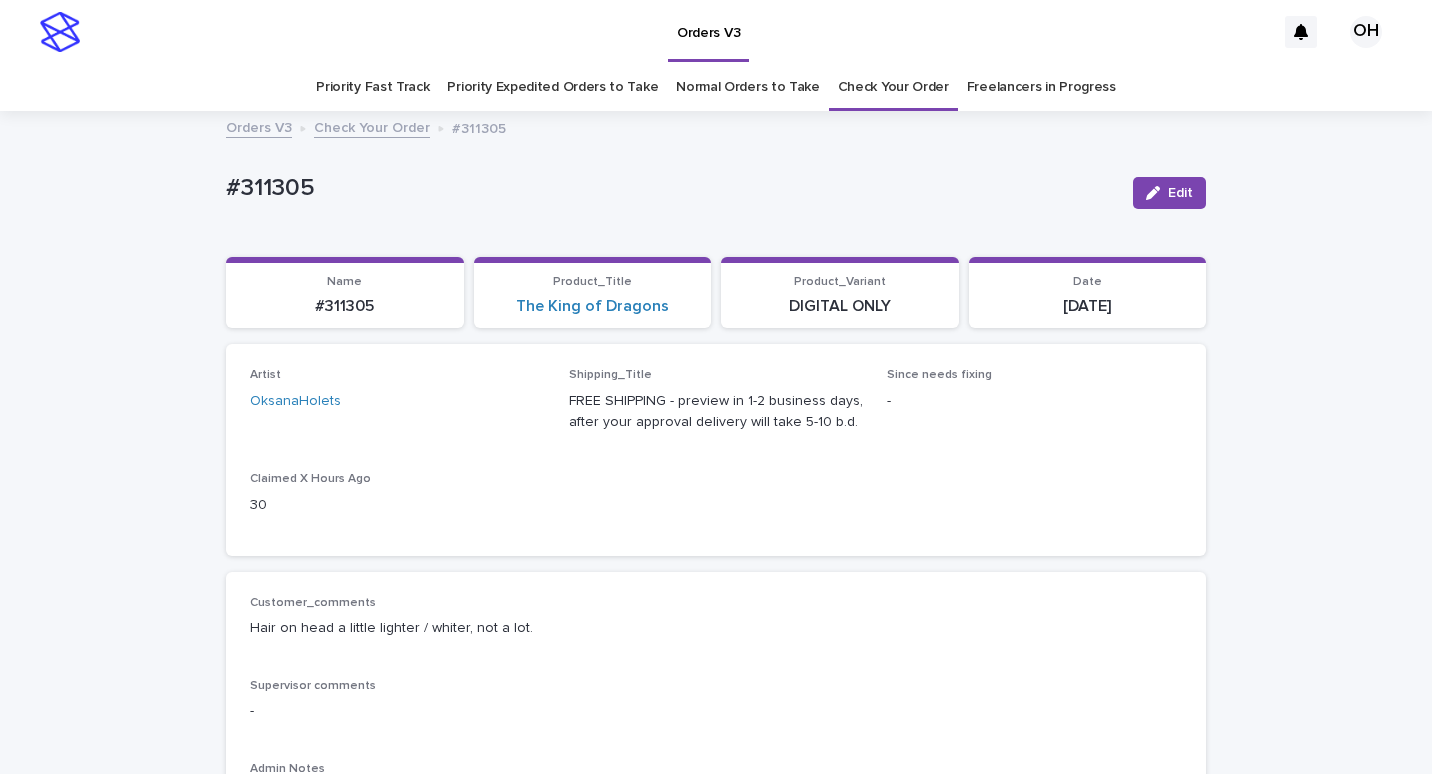 click on "Customer_comments Hair on head a little lighter / whiter, not a lot." at bounding box center (716, 625) 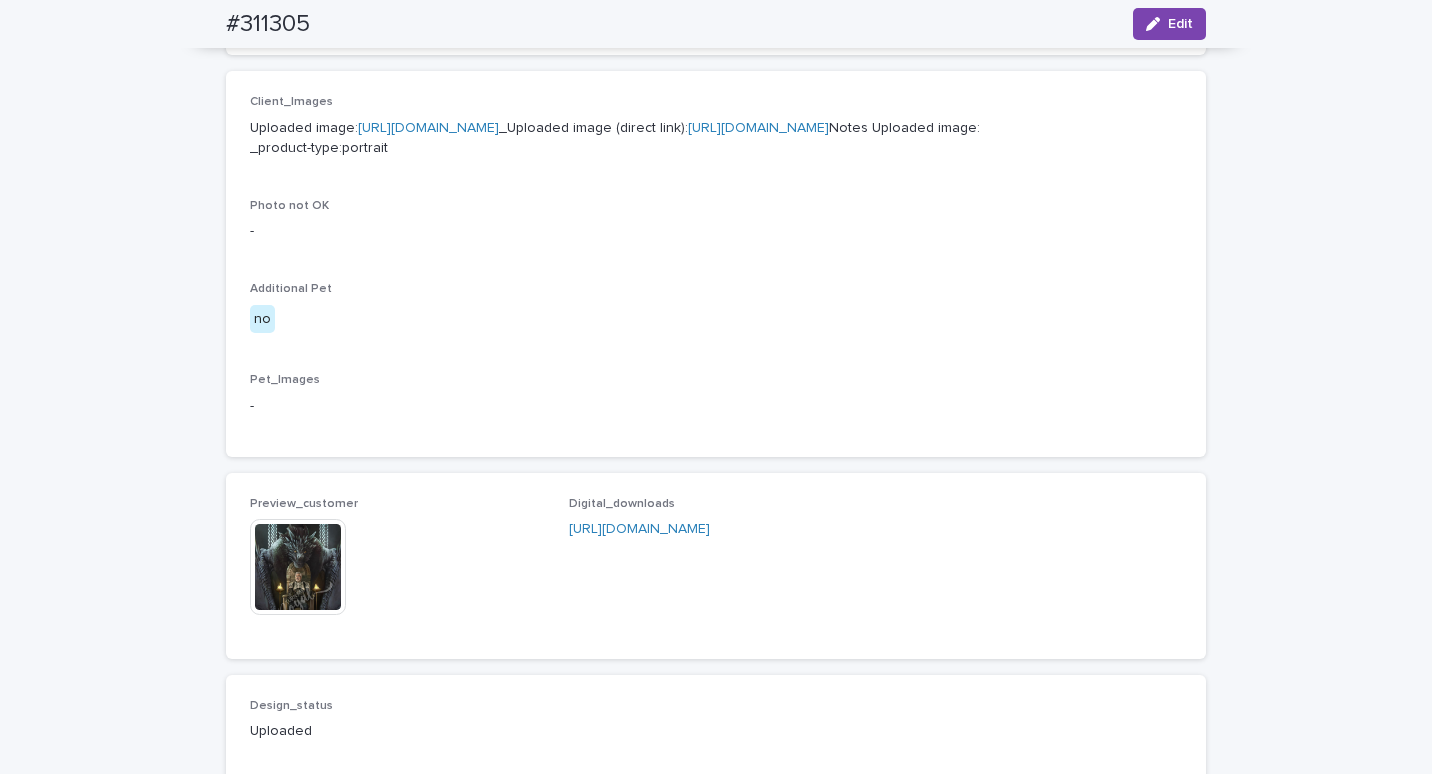 scroll, scrollTop: 800, scrollLeft: 0, axis: vertical 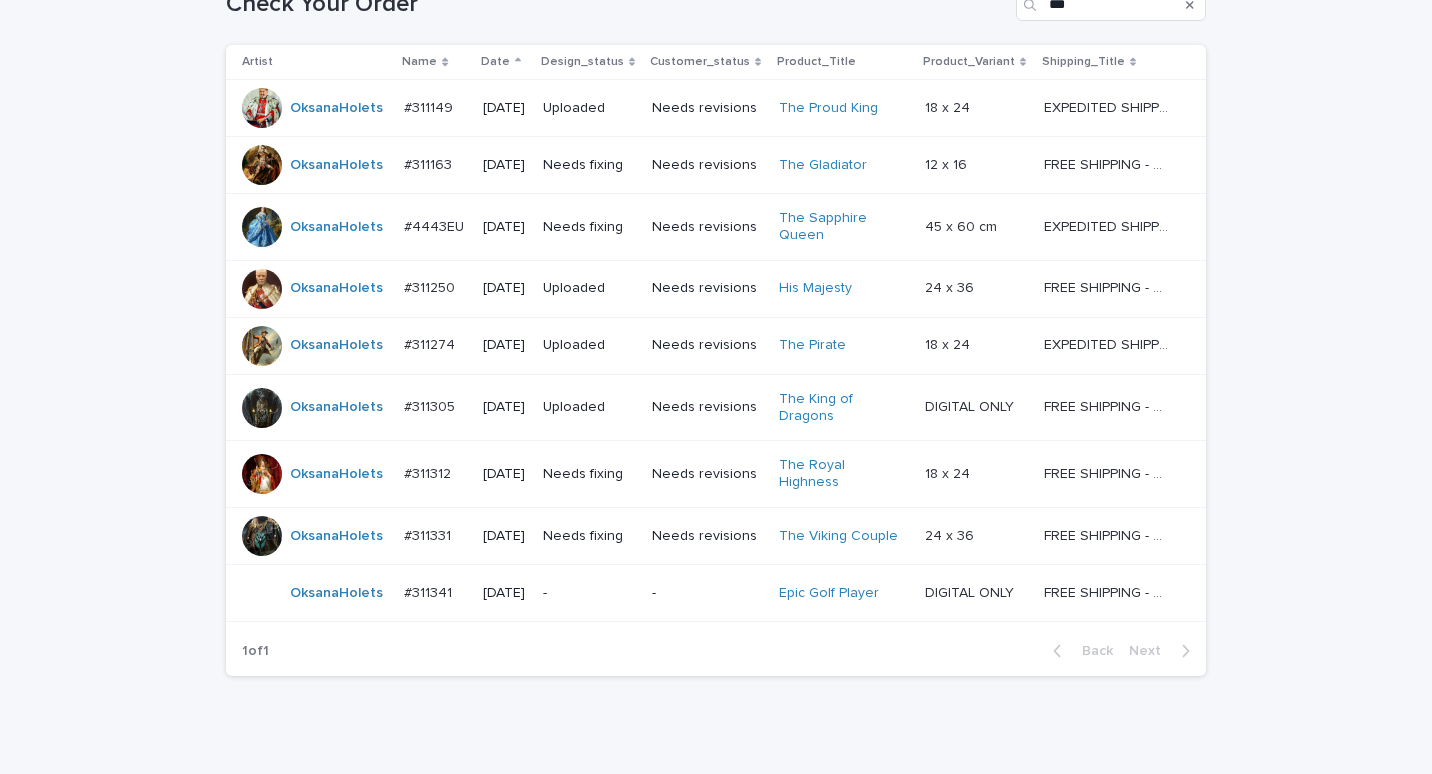 click on "#311312" at bounding box center (429, 472) 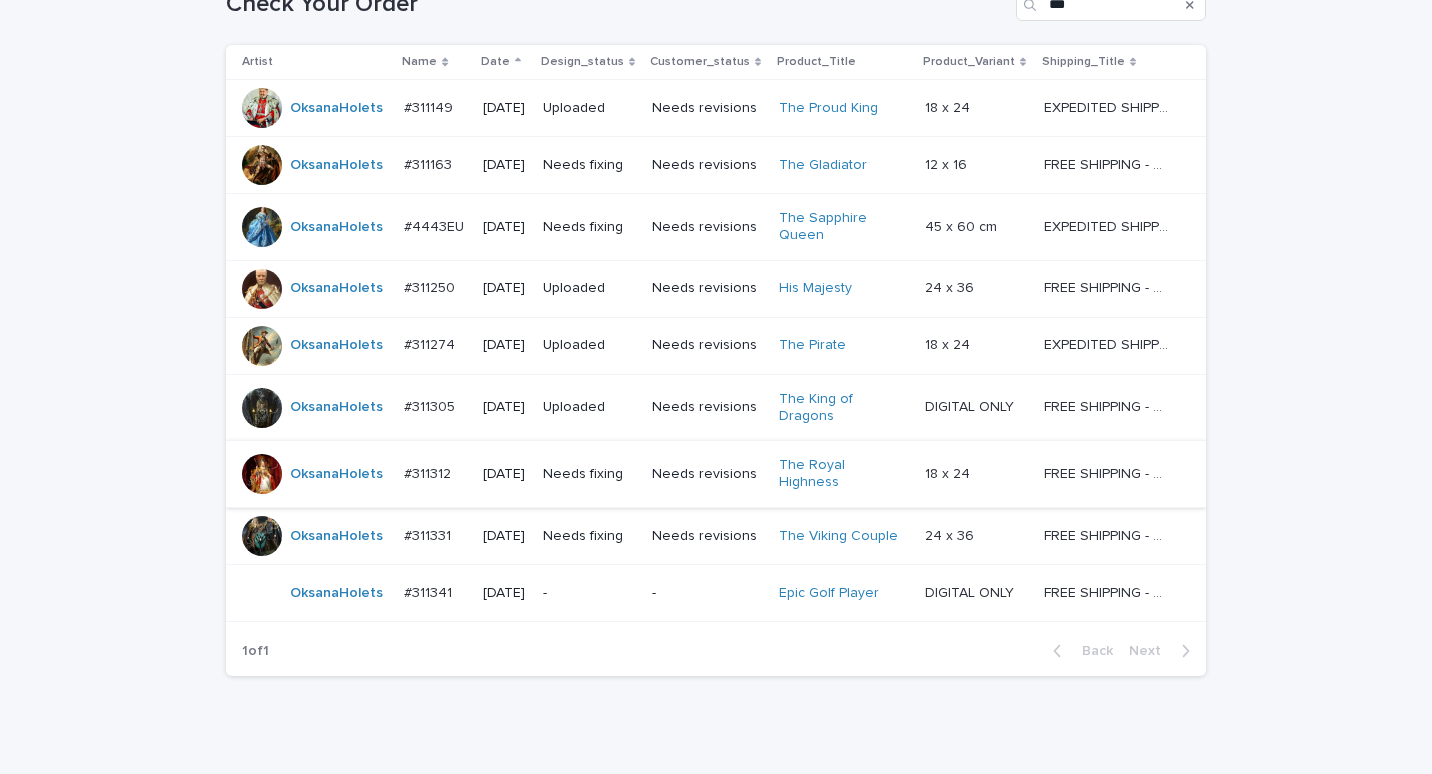scroll, scrollTop: 0, scrollLeft: 0, axis: both 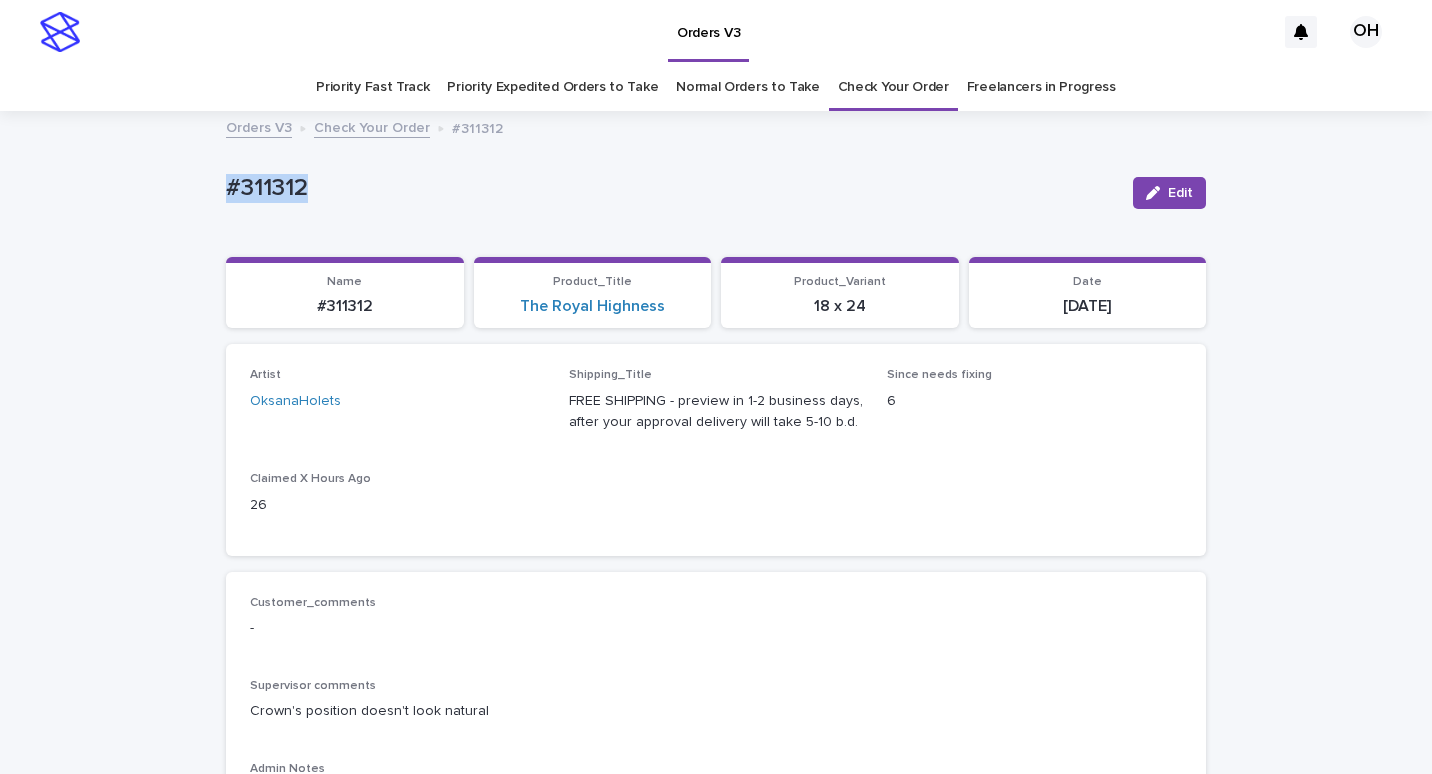 drag, startPoint x: 350, startPoint y: 186, endPoint x: 198, endPoint y: 187, distance: 152.0033 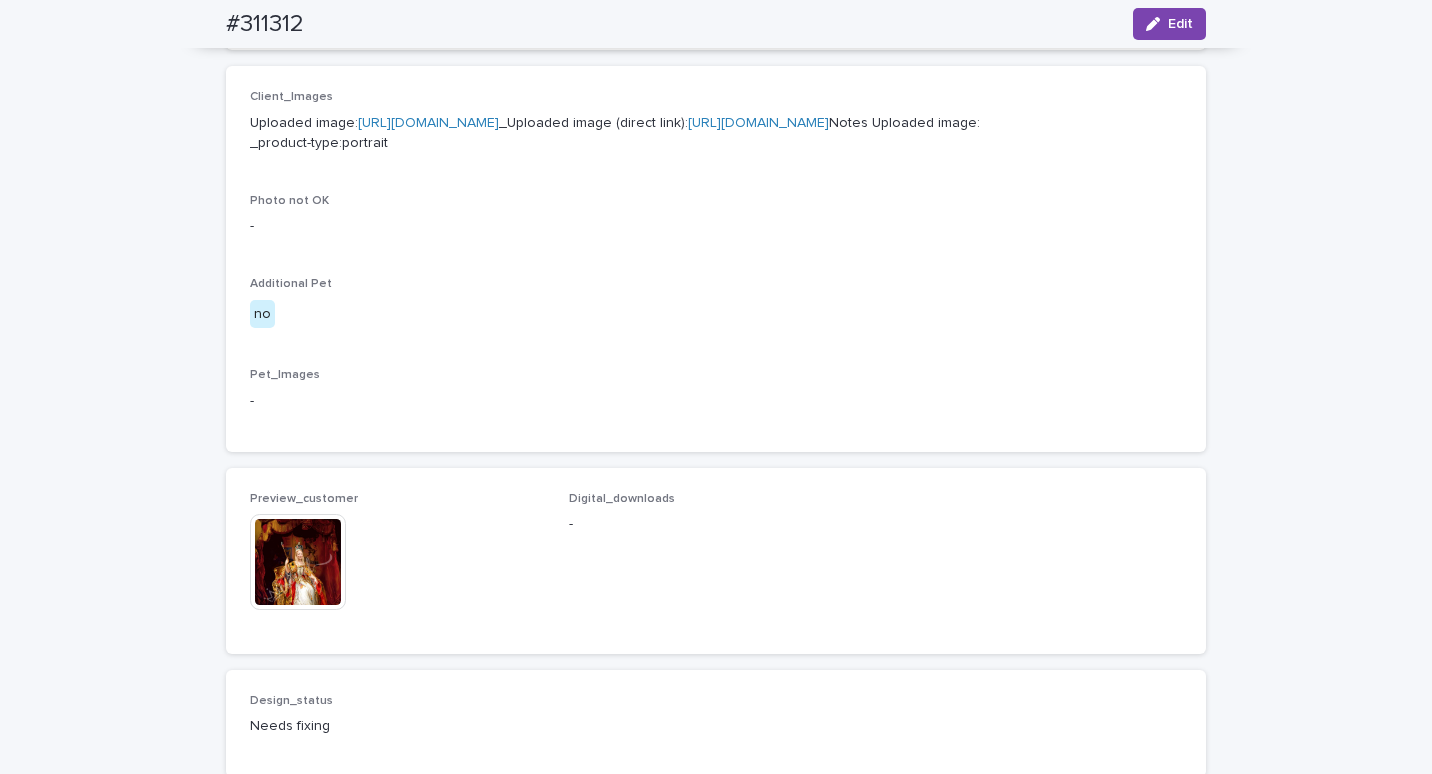 scroll, scrollTop: 1100, scrollLeft: 0, axis: vertical 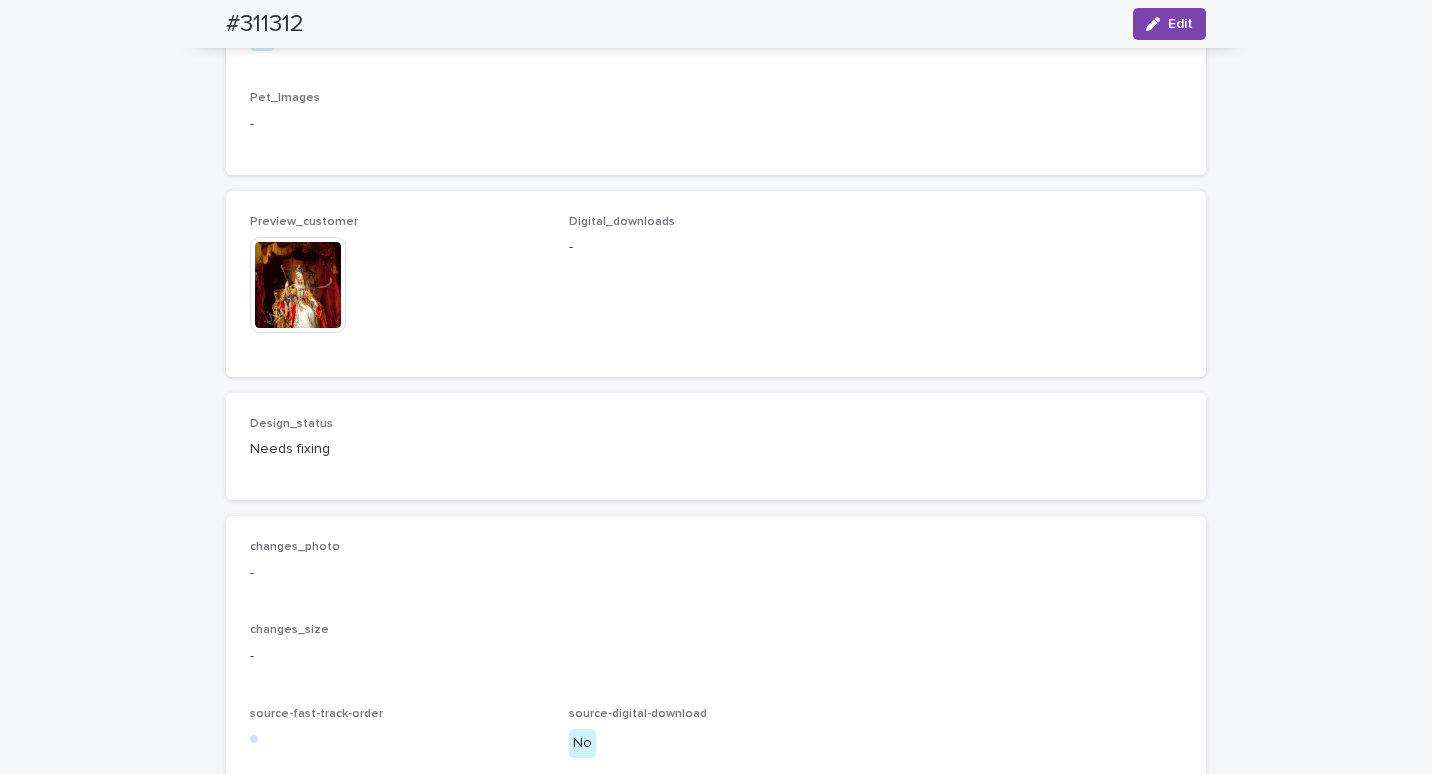 click at bounding box center (298, 285) 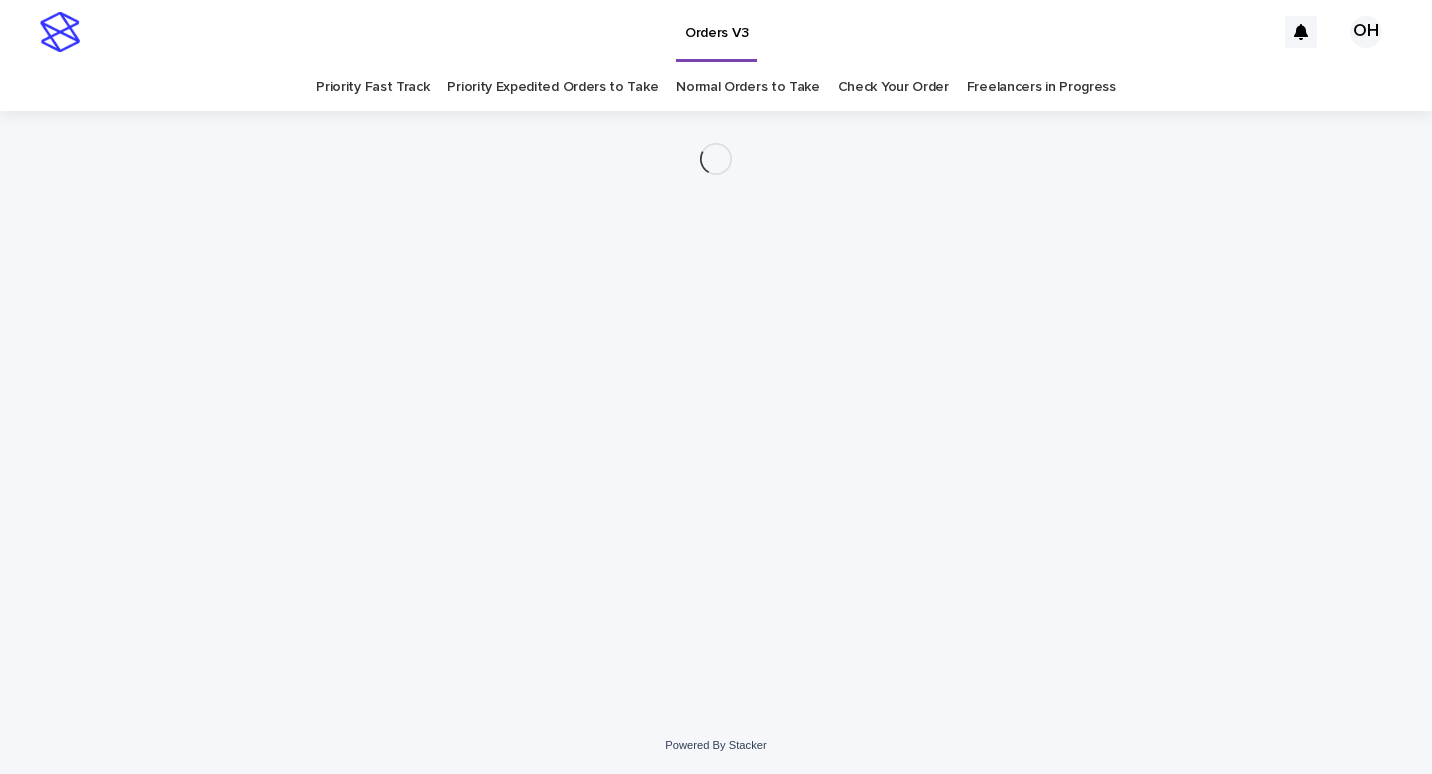 scroll, scrollTop: 0, scrollLeft: 0, axis: both 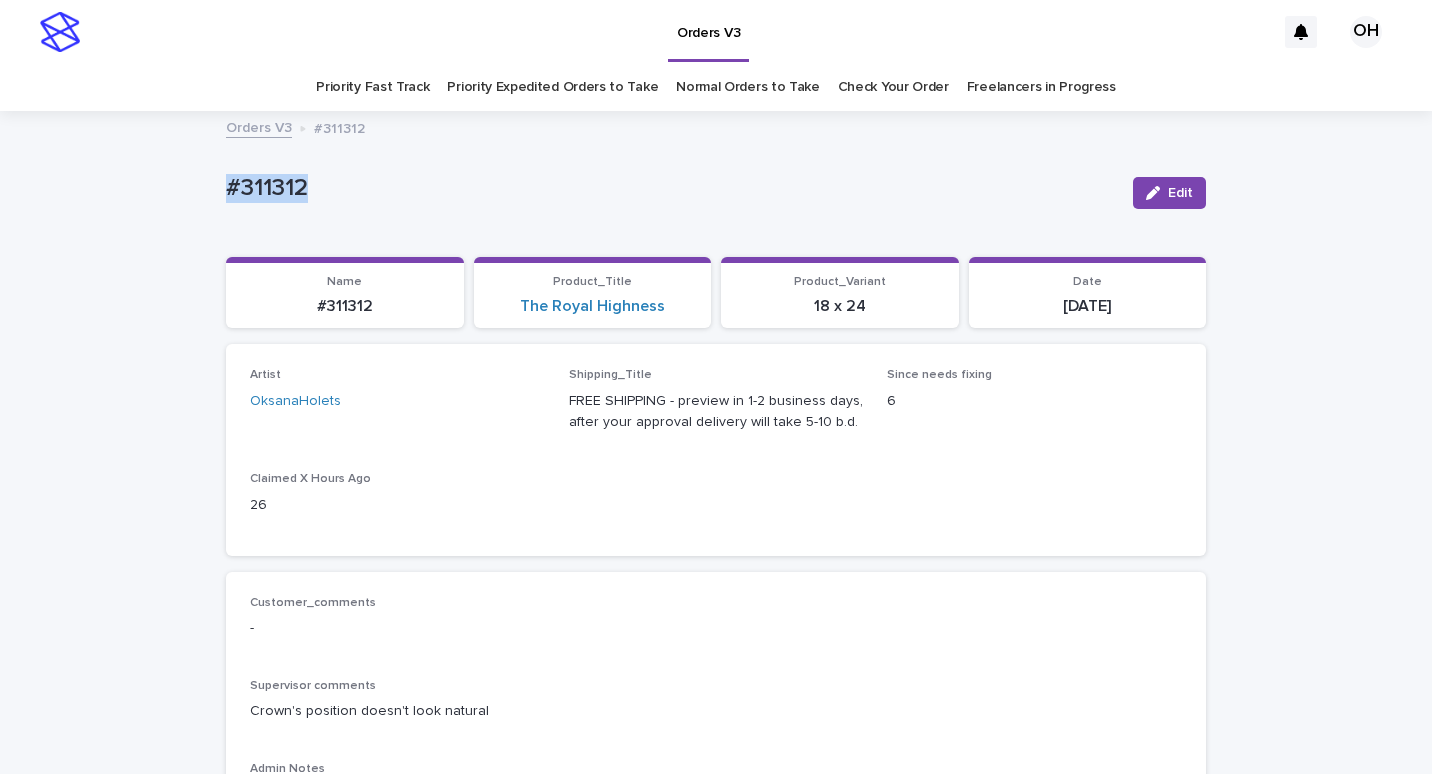 drag, startPoint x: 346, startPoint y: 203, endPoint x: 255, endPoint y: 192, distance: 91.66242 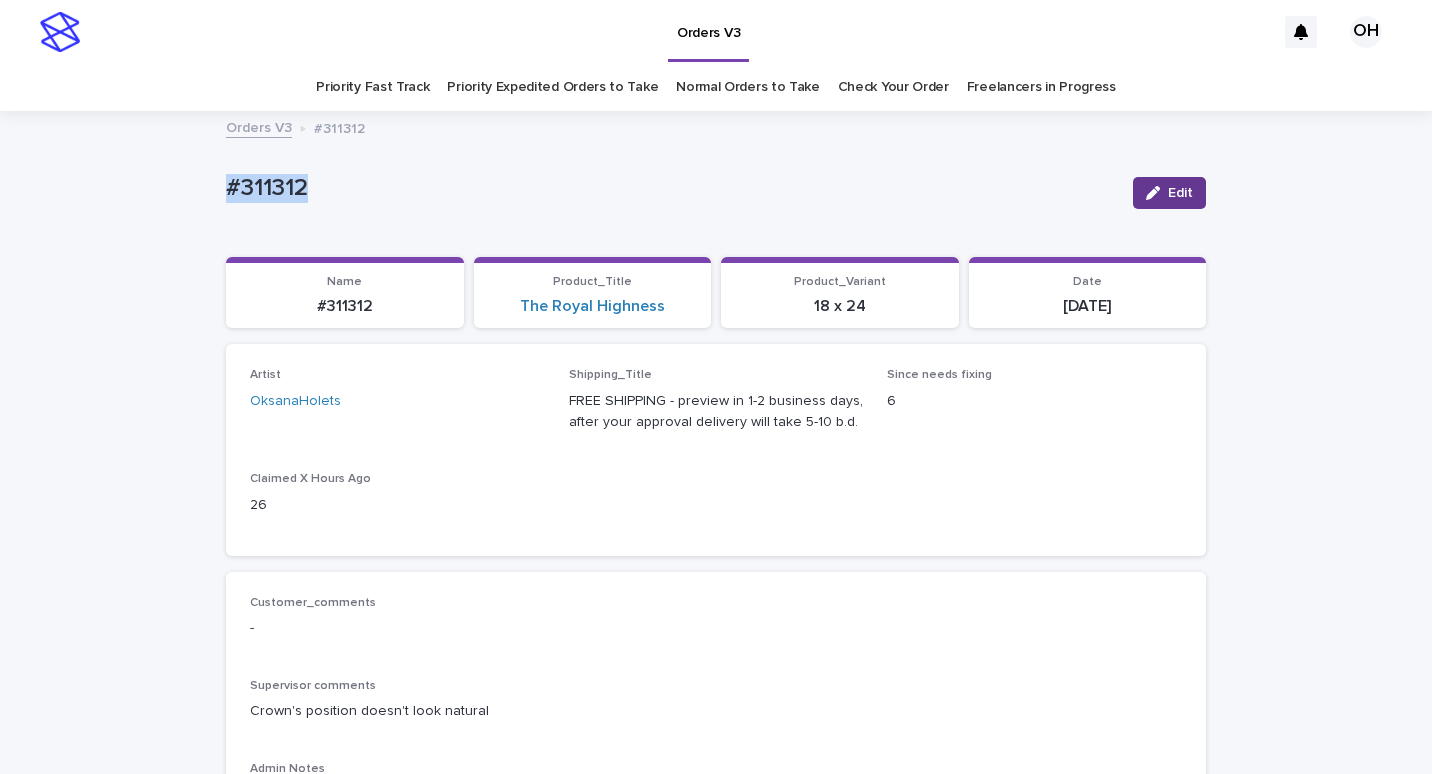 click on "Edit" at bounding box center (1180, 193) 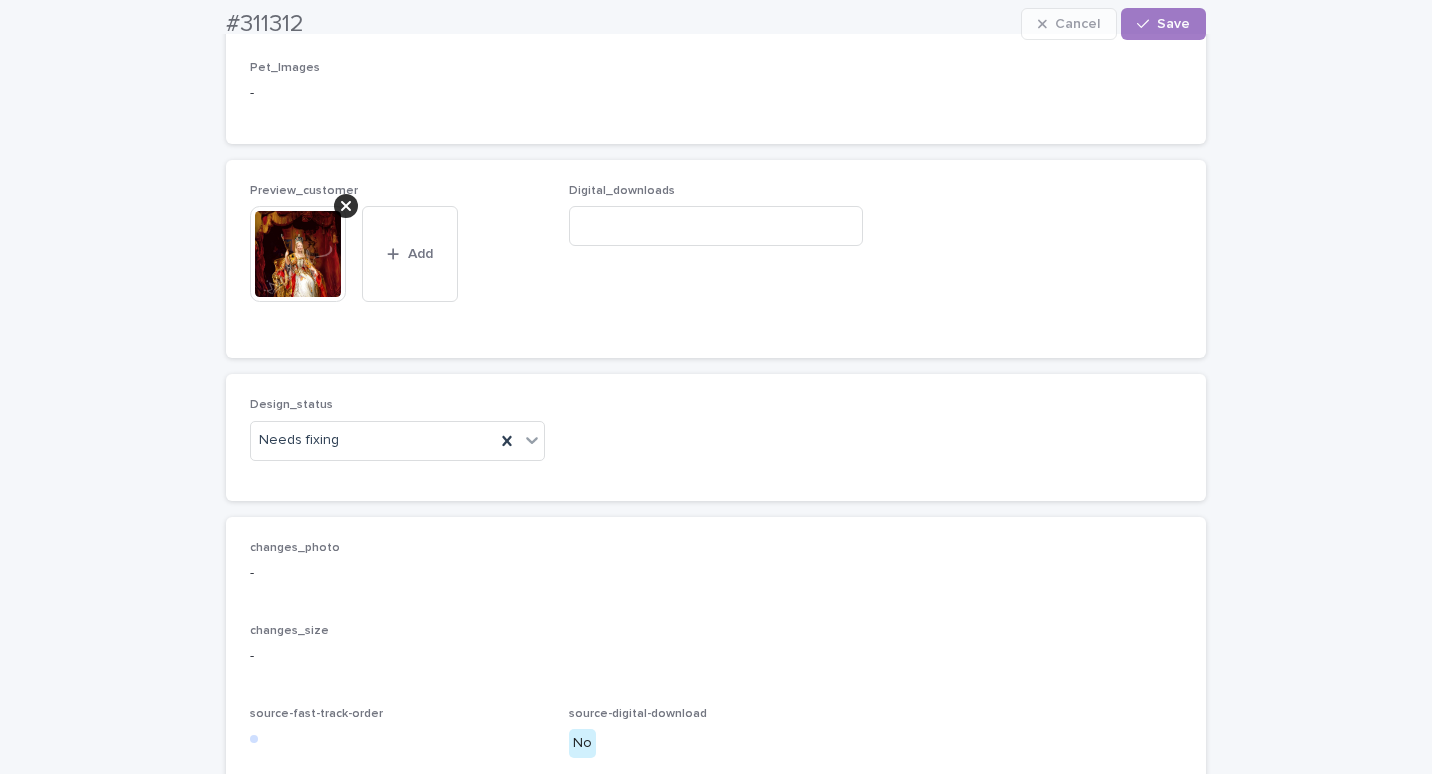 scroll, scrollTop: 1400, scrollLeft: 0, axis: vertical 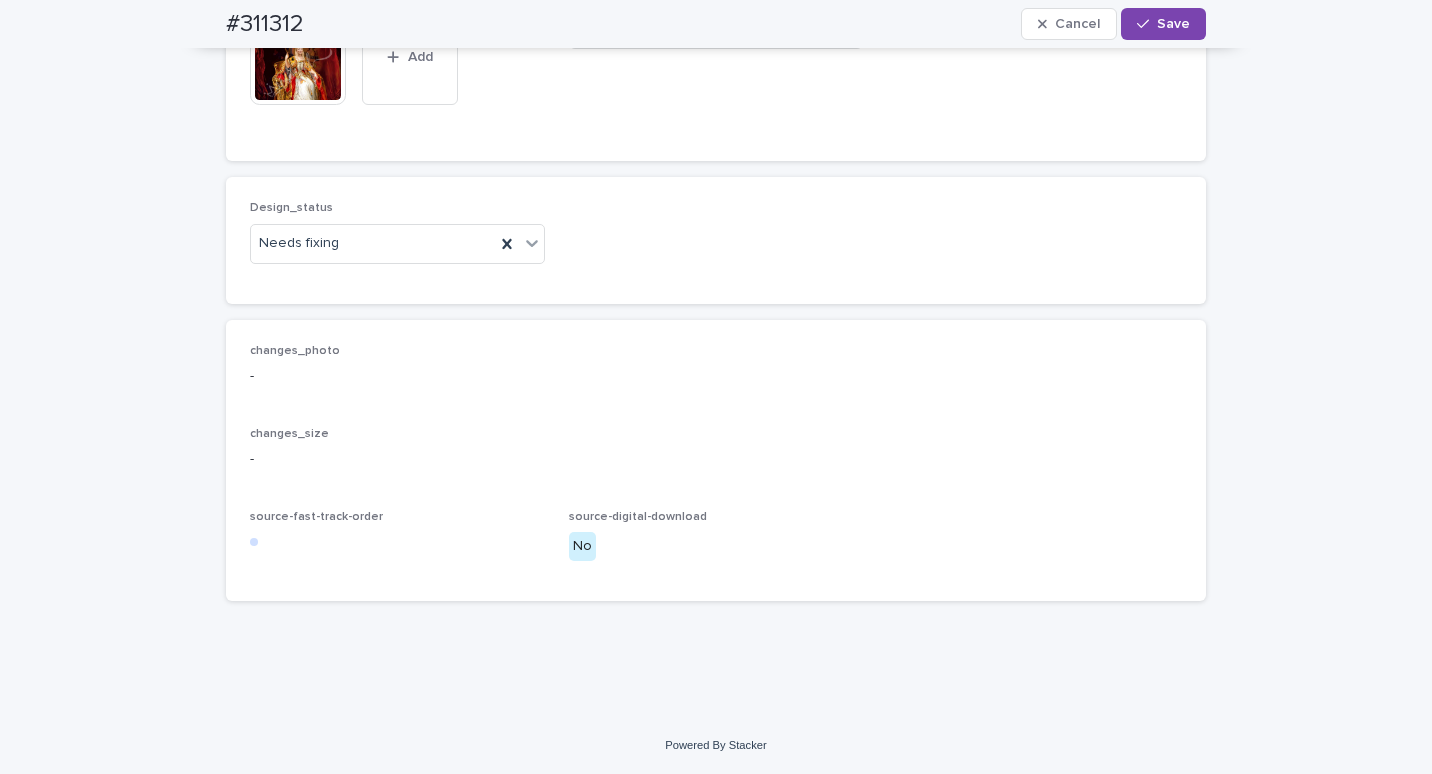 click at bounding box center (346, 9) 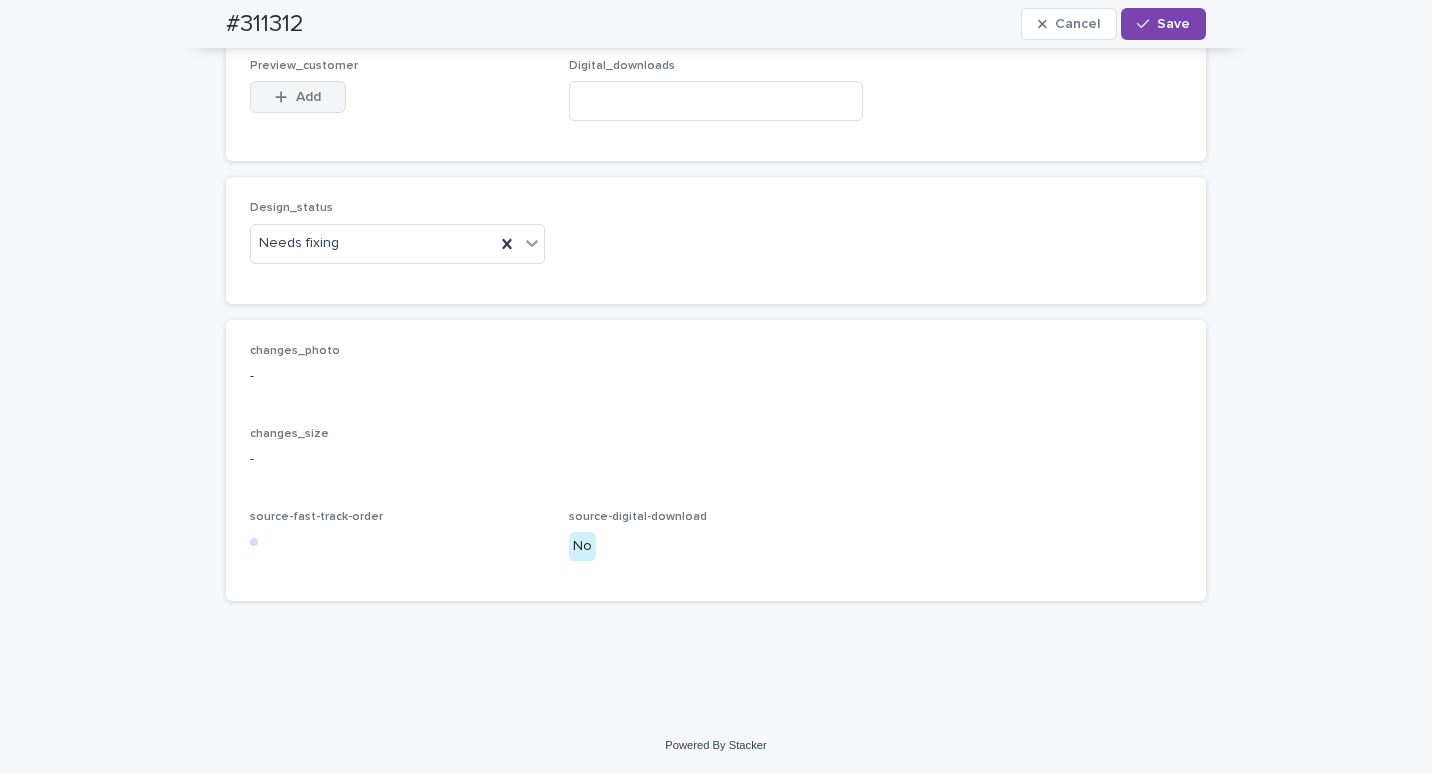 scroll, scrollTop: 1379, scrollLeft: 0, axis: vertical 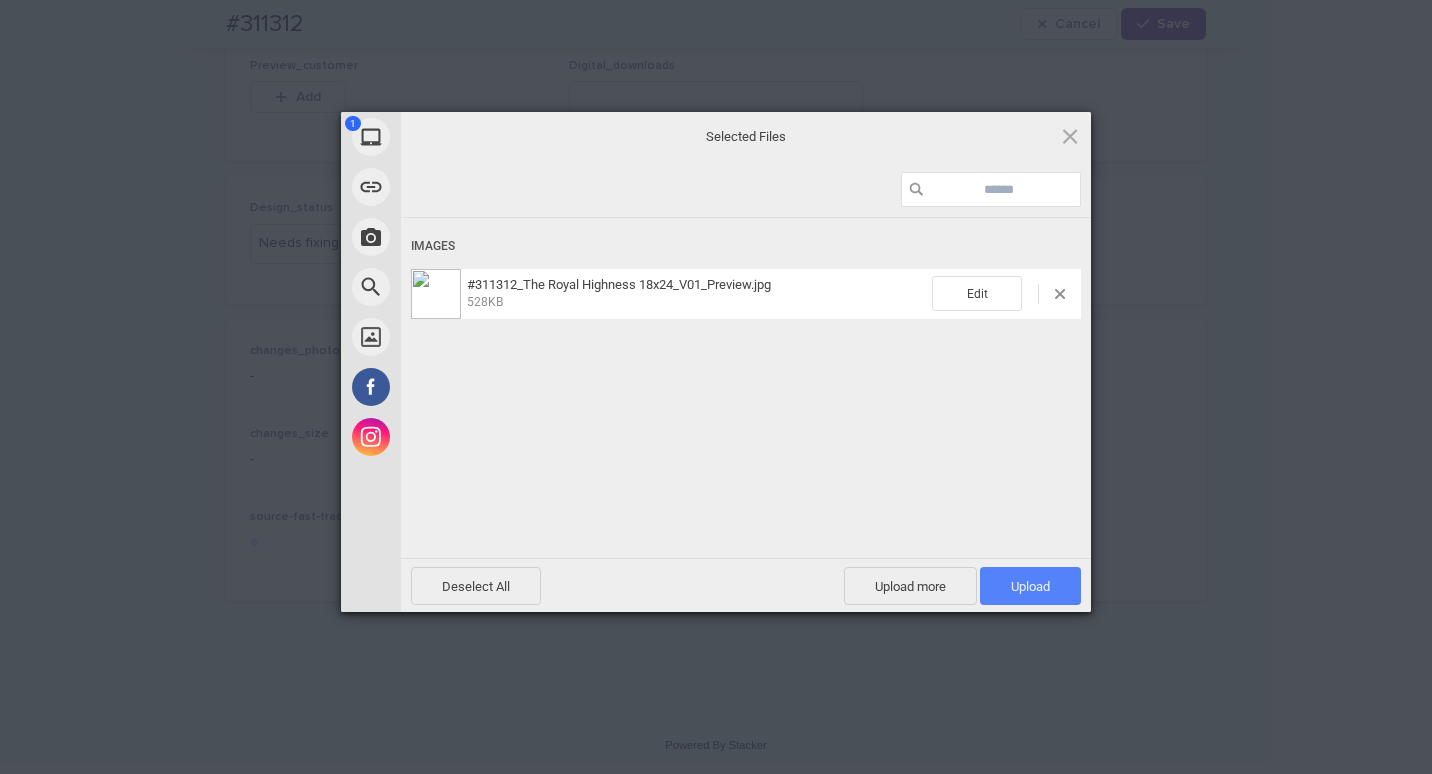 click on "Upload
1" at bounding box center [1030, 586] 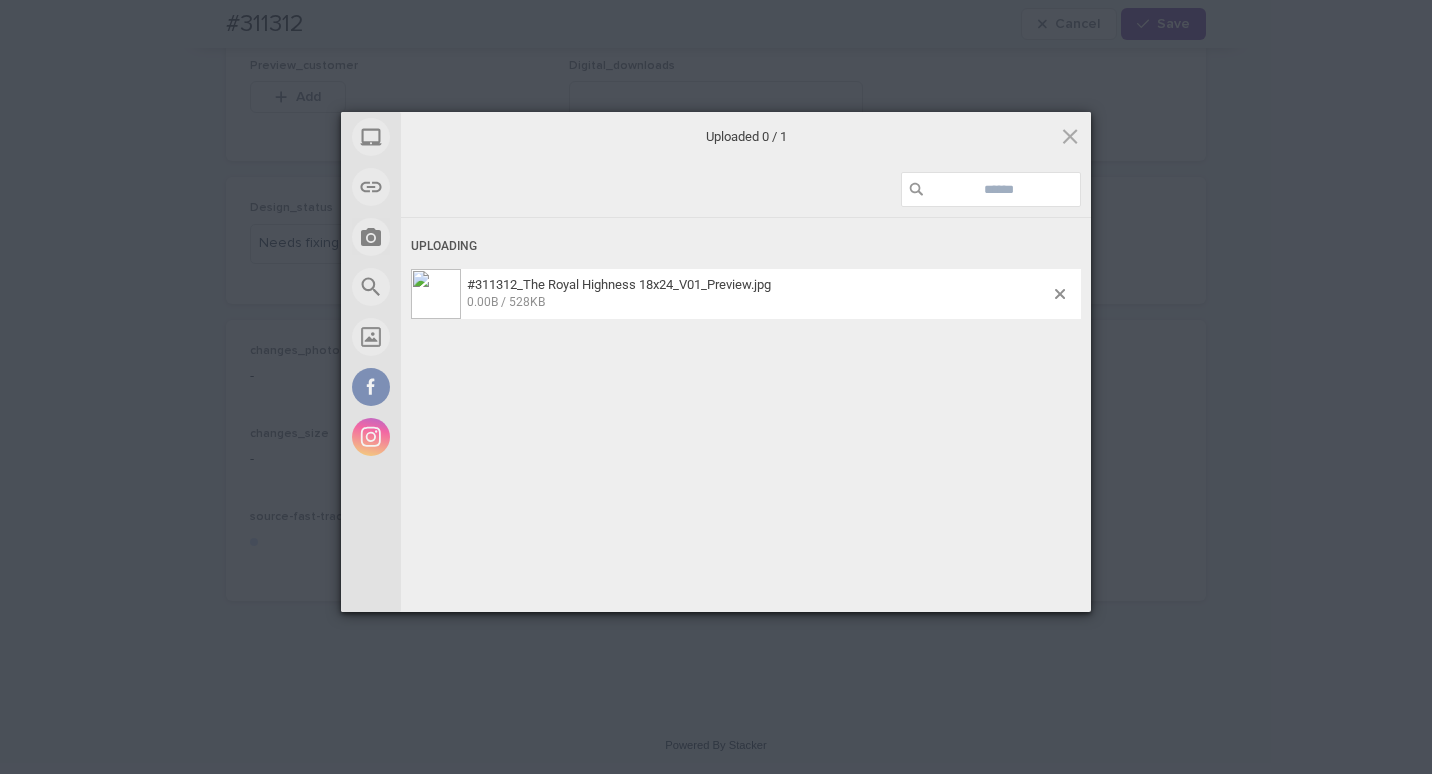 click on "My Device         Link (URL)         Take Photo         Web Search         Unsplash         Facebook         Instagram
Uploaded 0 / 1
Uploading
#311312_The Royal Highness 18x24_V01_Preview.jpg
0.00B /
528KB
Deselect All
Upload more
Upload
0
Powered by   Filestack" at bounding box center (716, 387) 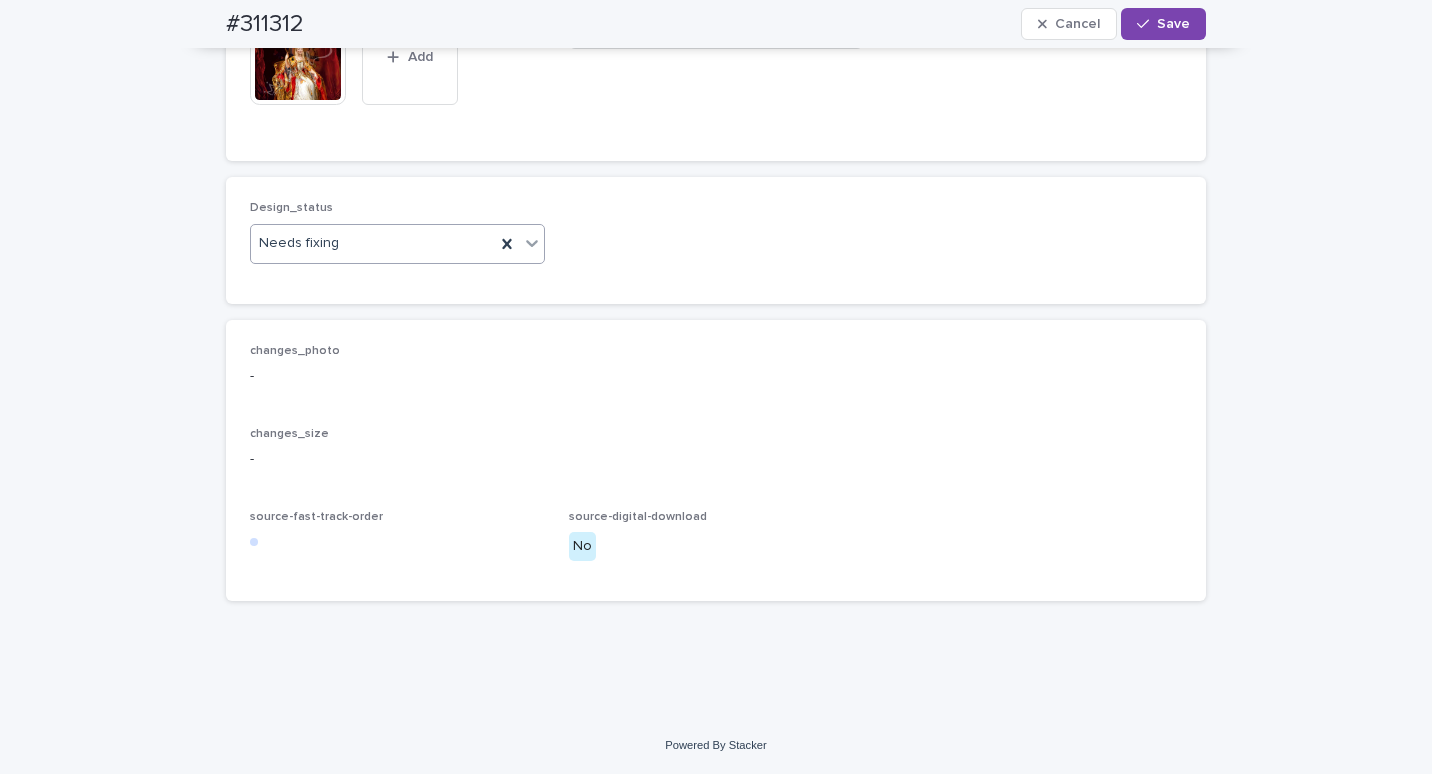click on "Needs fixing" at bounding box center (373, 243) 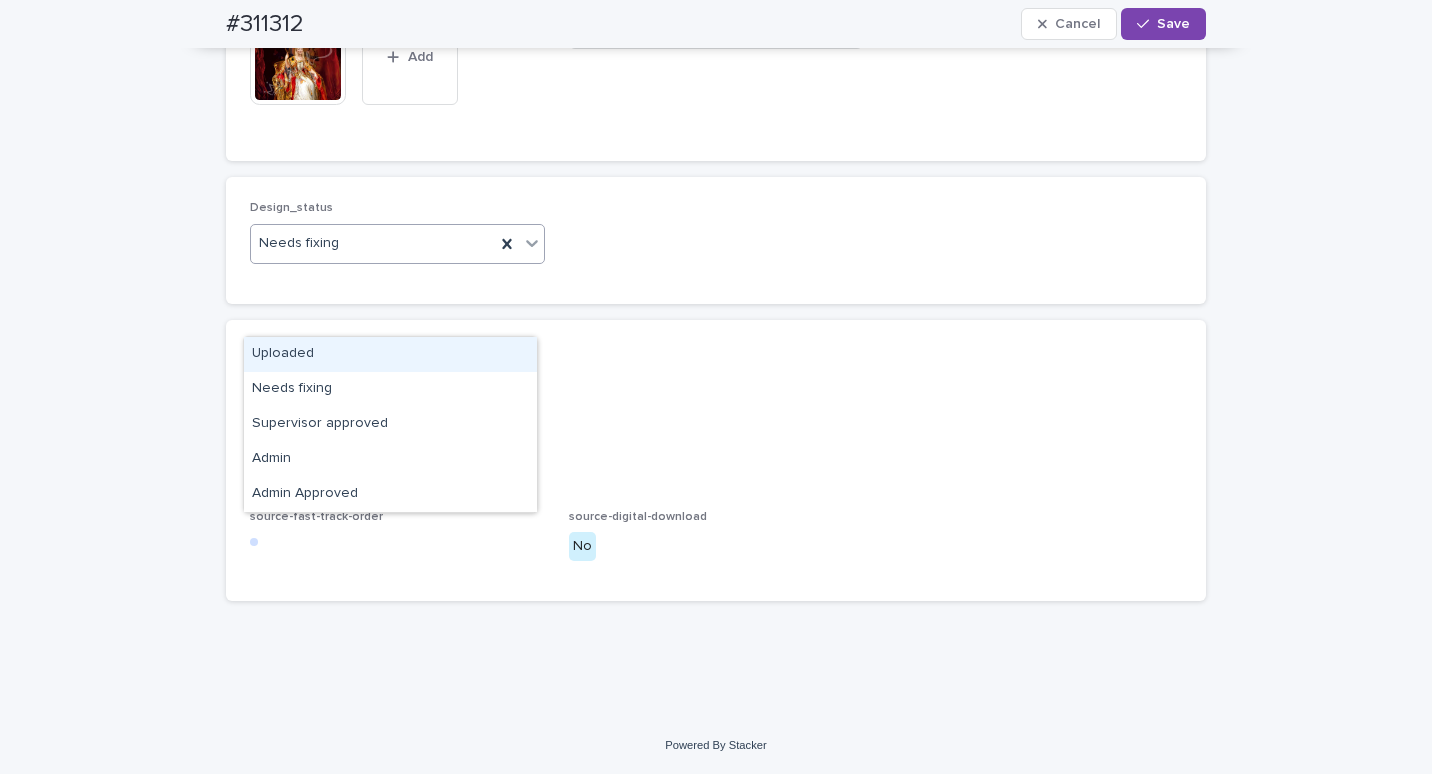 click on "Uploaded" at bounding box center [390, 354] 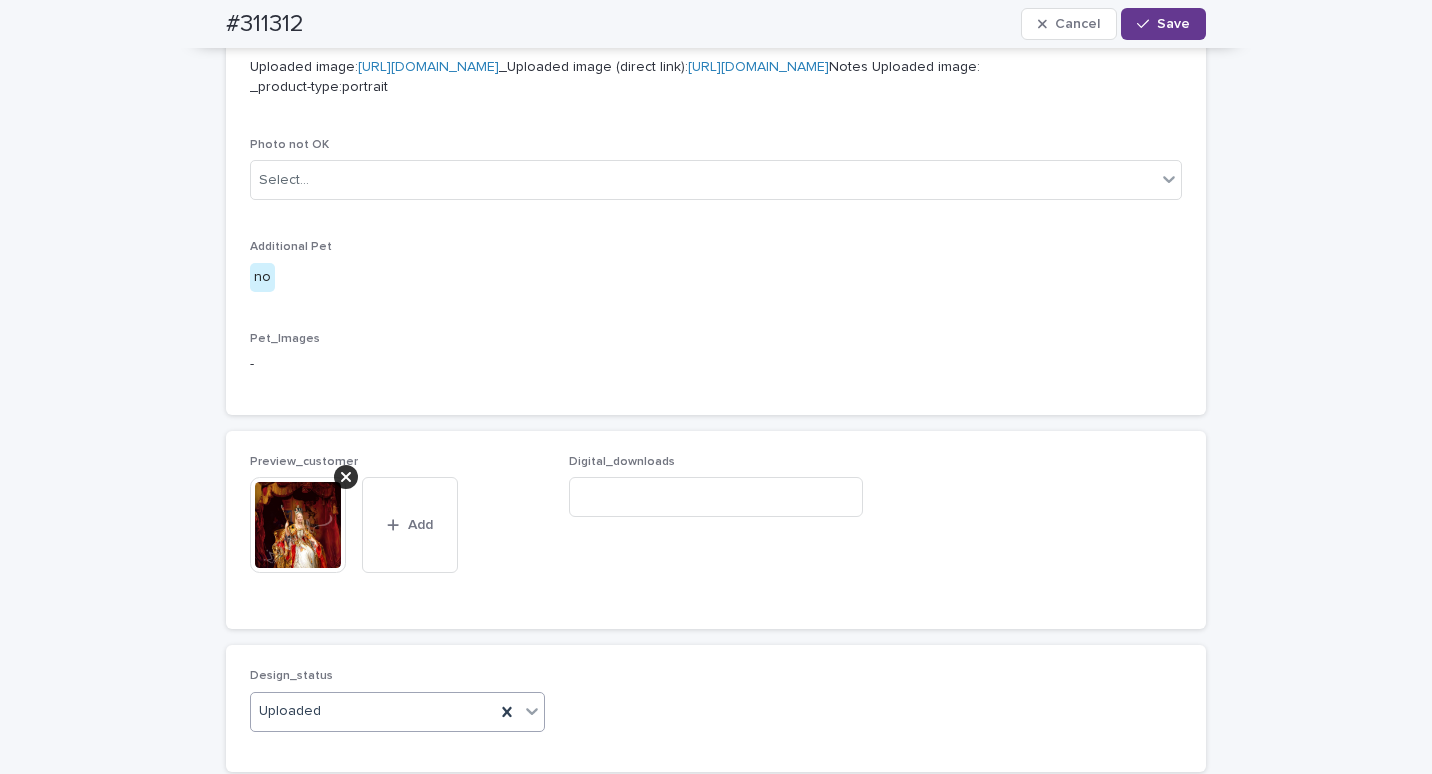 click on "Save" at bounding box center [1173, 24] 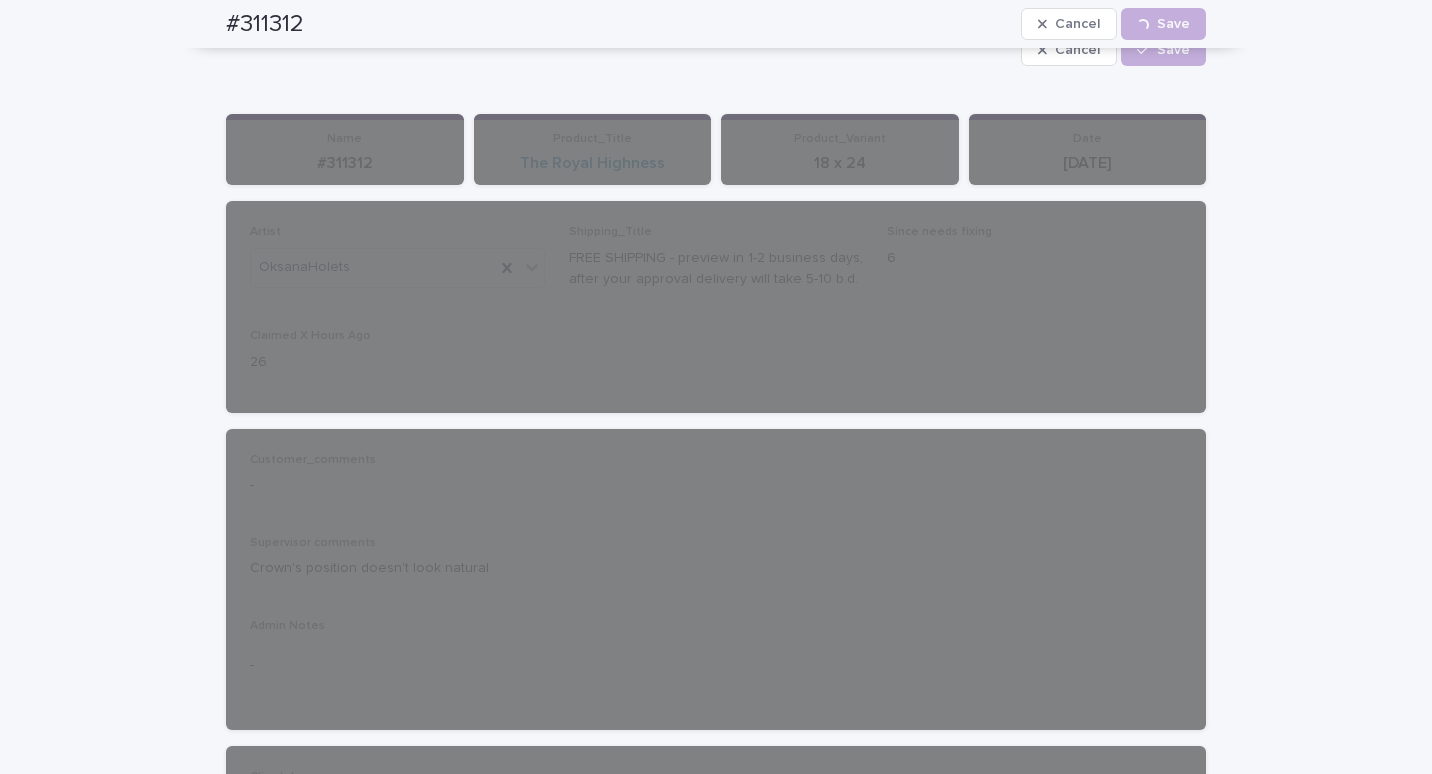 scroll, scrollTop: 0, scrollLeft: 0, axis: both 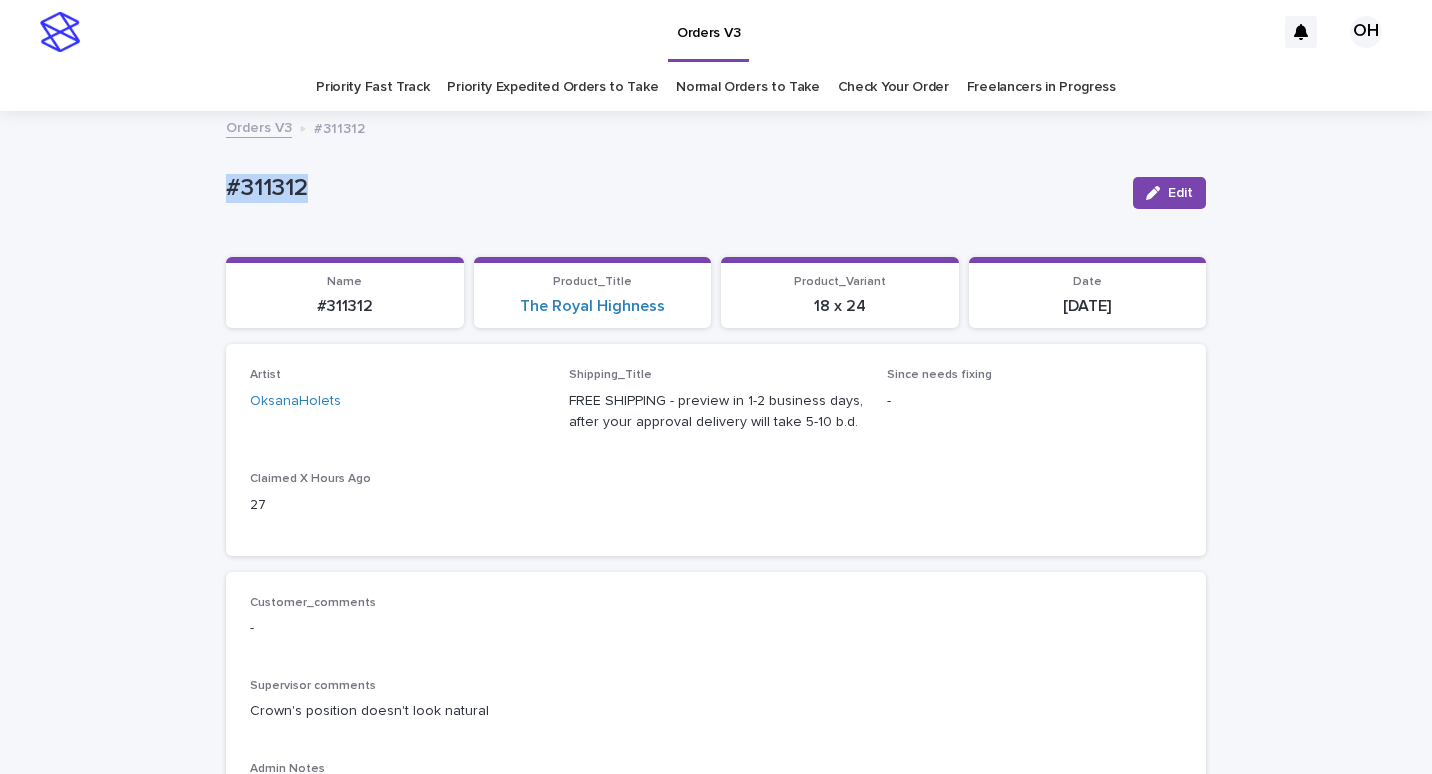 drag, startPoint x: 347, startPoint y: 209, endPoint x: 287, endPoint y: 182, distance: 65.795135 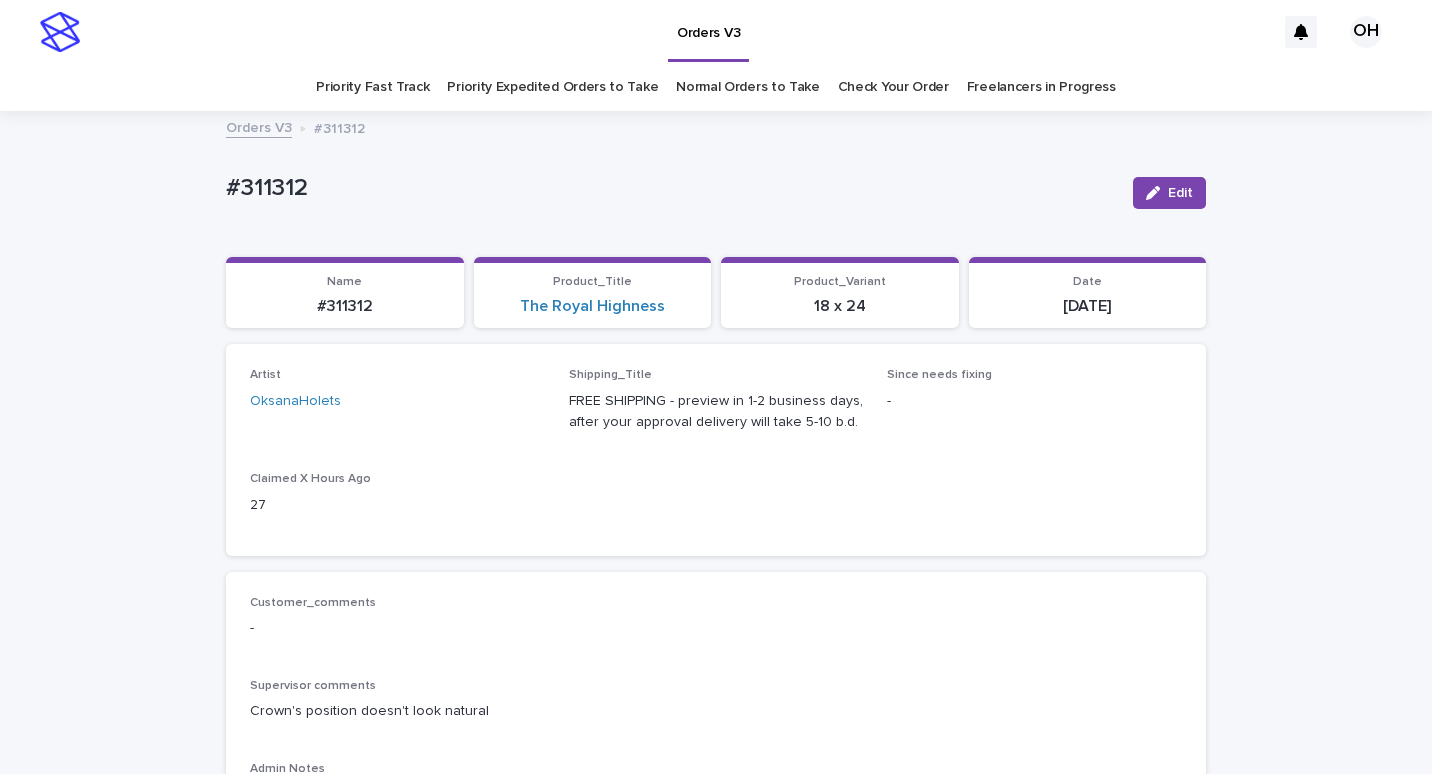 click on "Loading... Saving… Artist OksanaHolets   Shipping_Title FREE SHIPPING - preview in 1-2 business days, after your approval delivery will take 5-10 b.d. Since needs fixing - Claimed X Hours Ago 27" at bounding box center (716, 457) 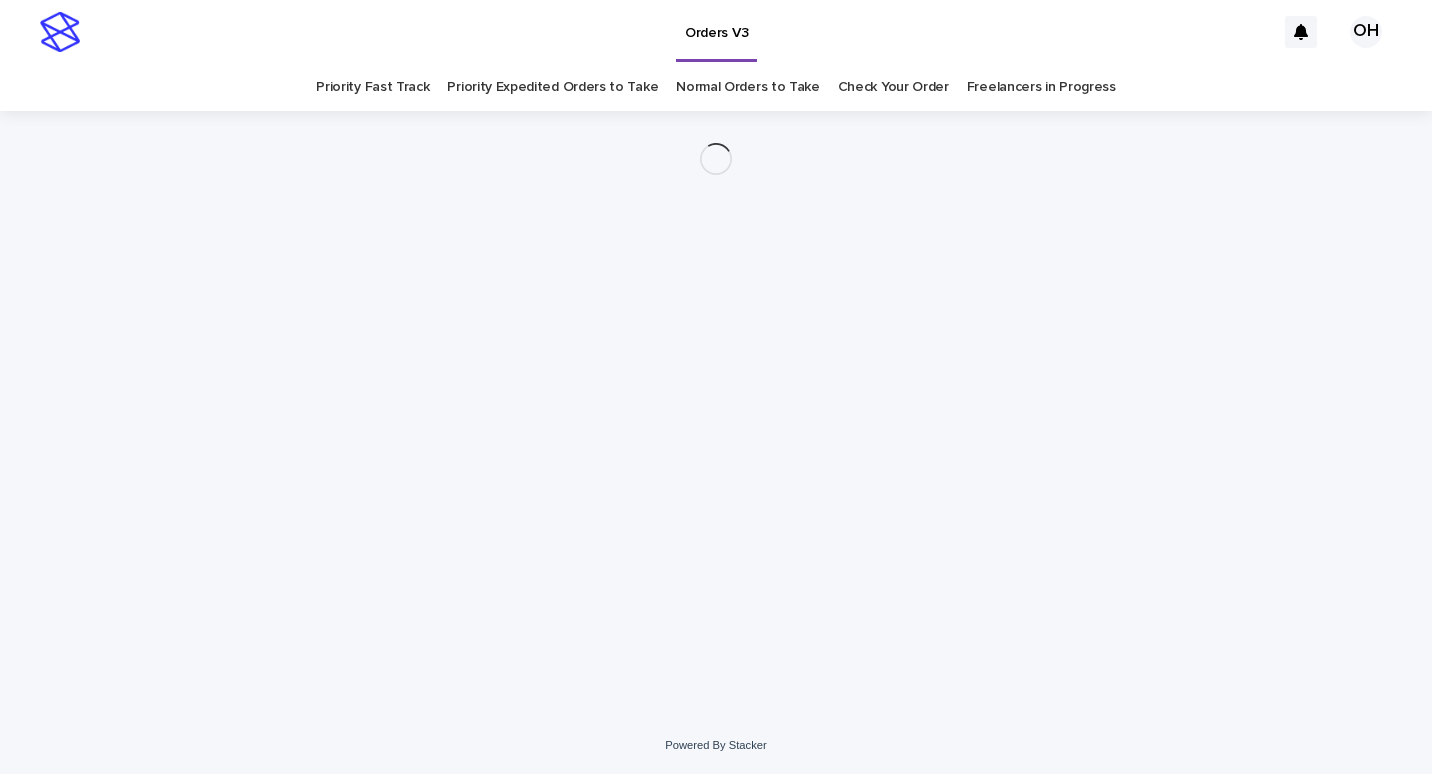 scroll, scrollTop: 0, scrollLeft: 0, axis: both 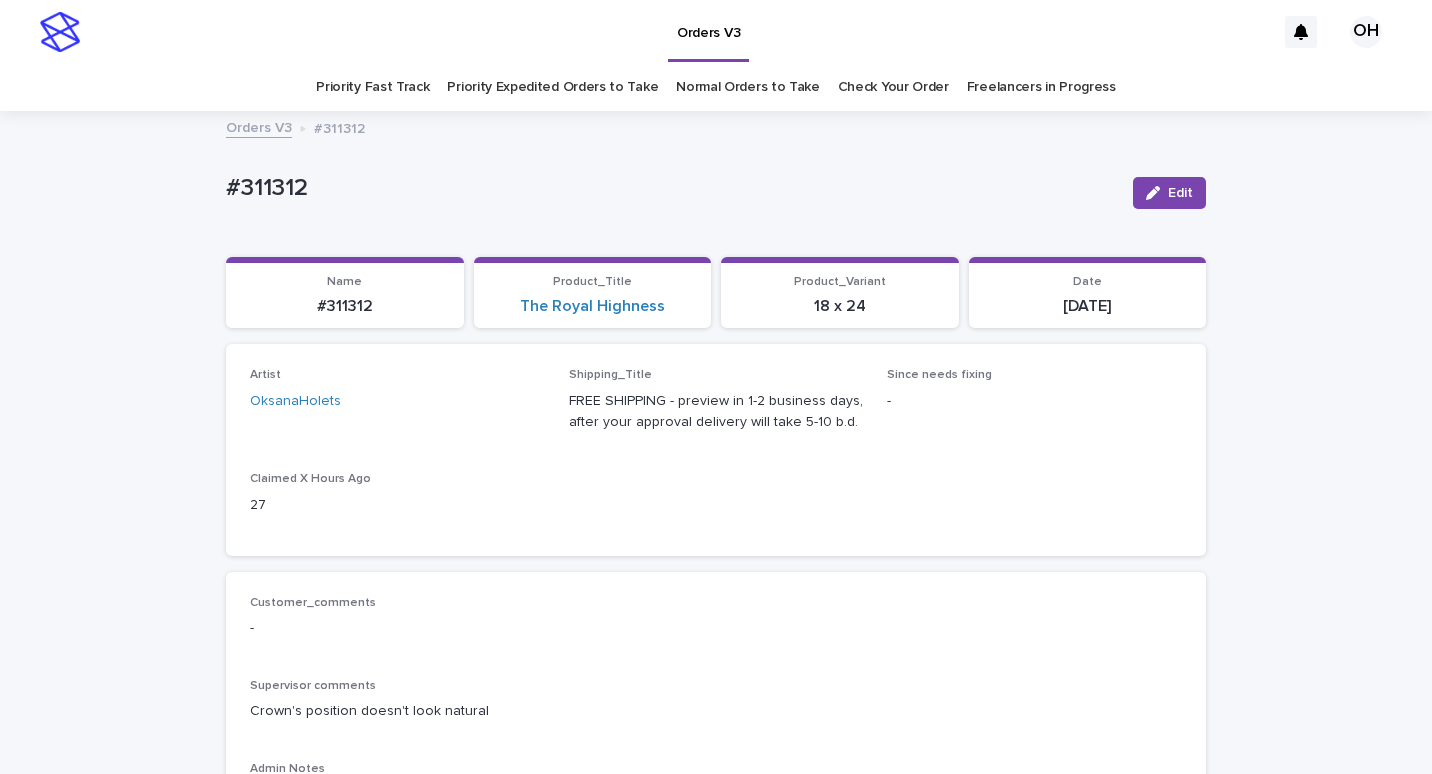 click on "Check Your Order" at bounding box center (893, 87) 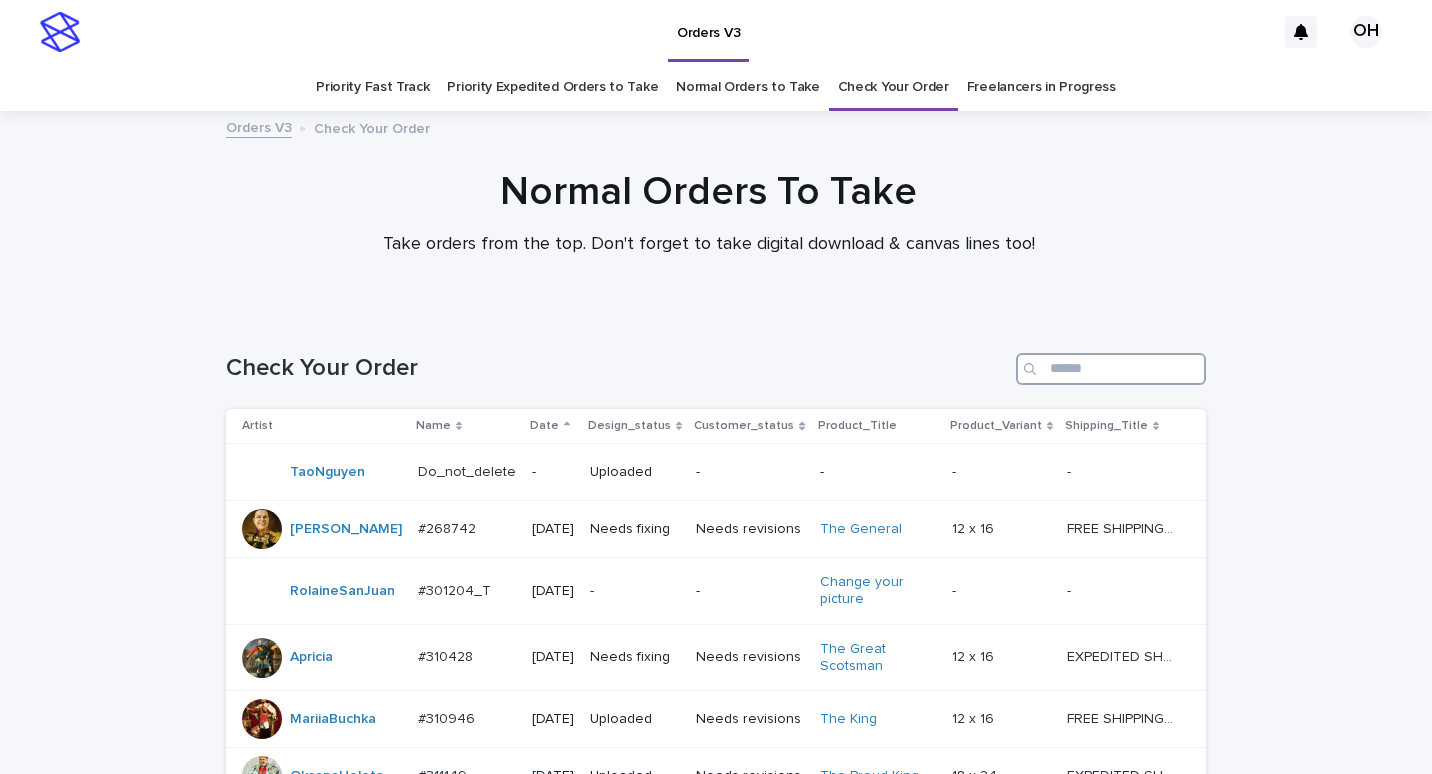 click at bounding box center (1111, 369) 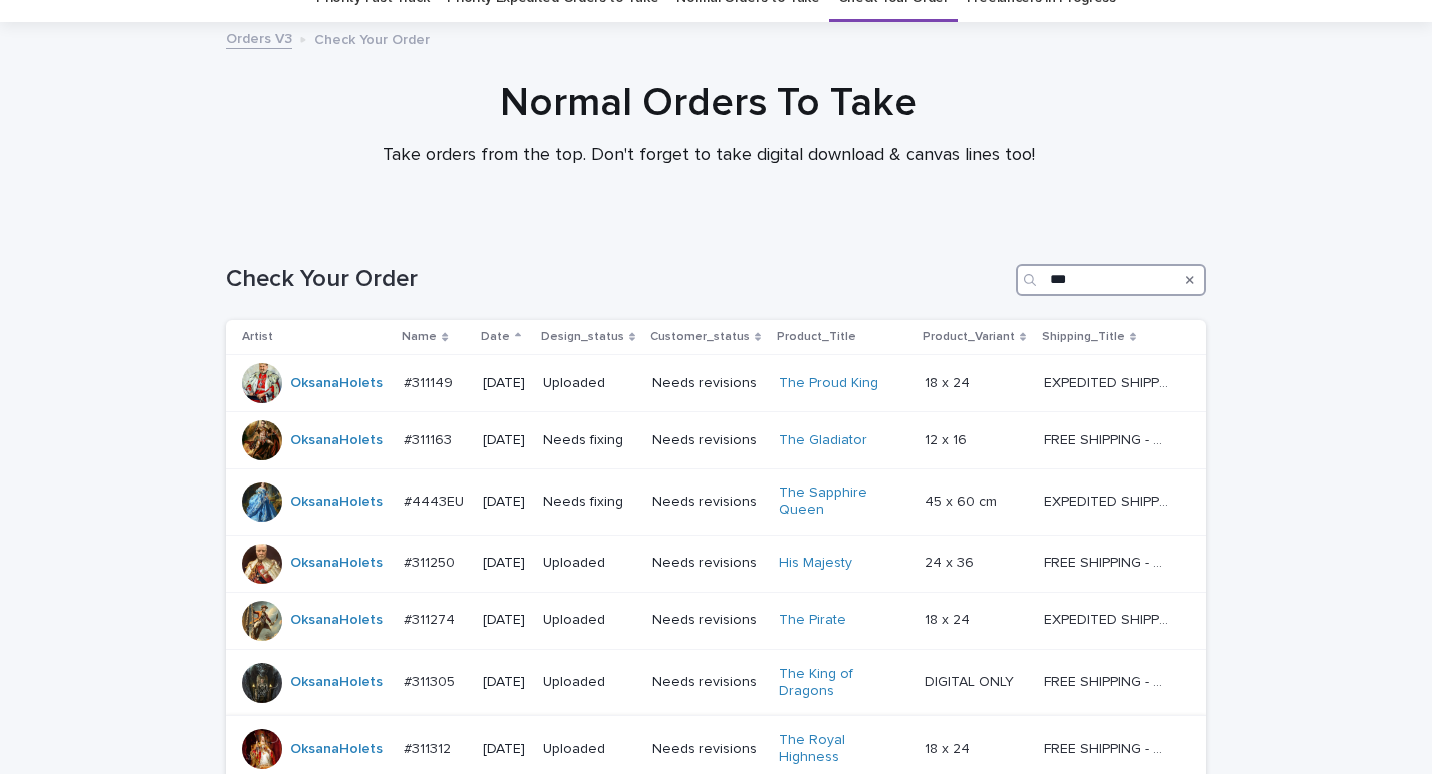 scroll, scrollTop: 400, scrollLeft: 0, axis: vertical 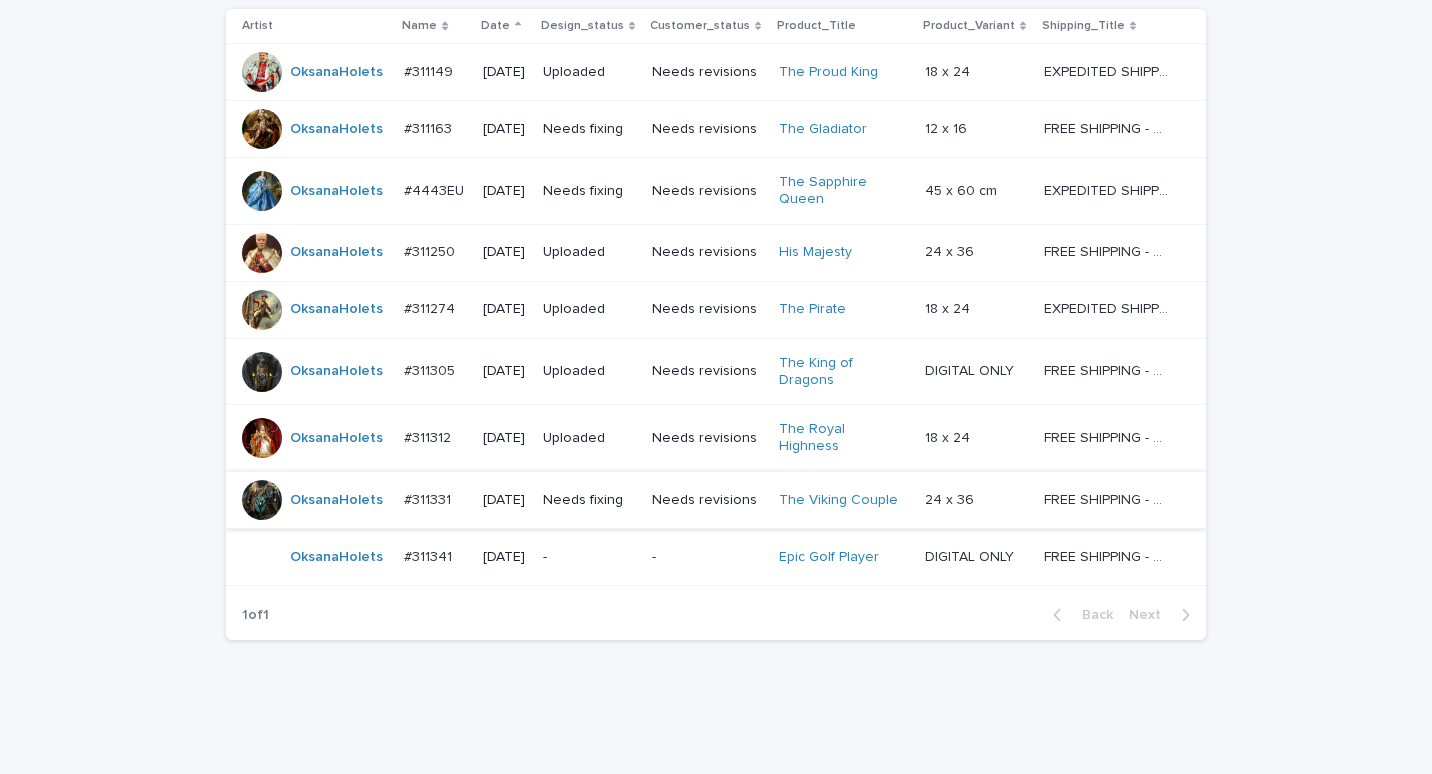 type on "***" 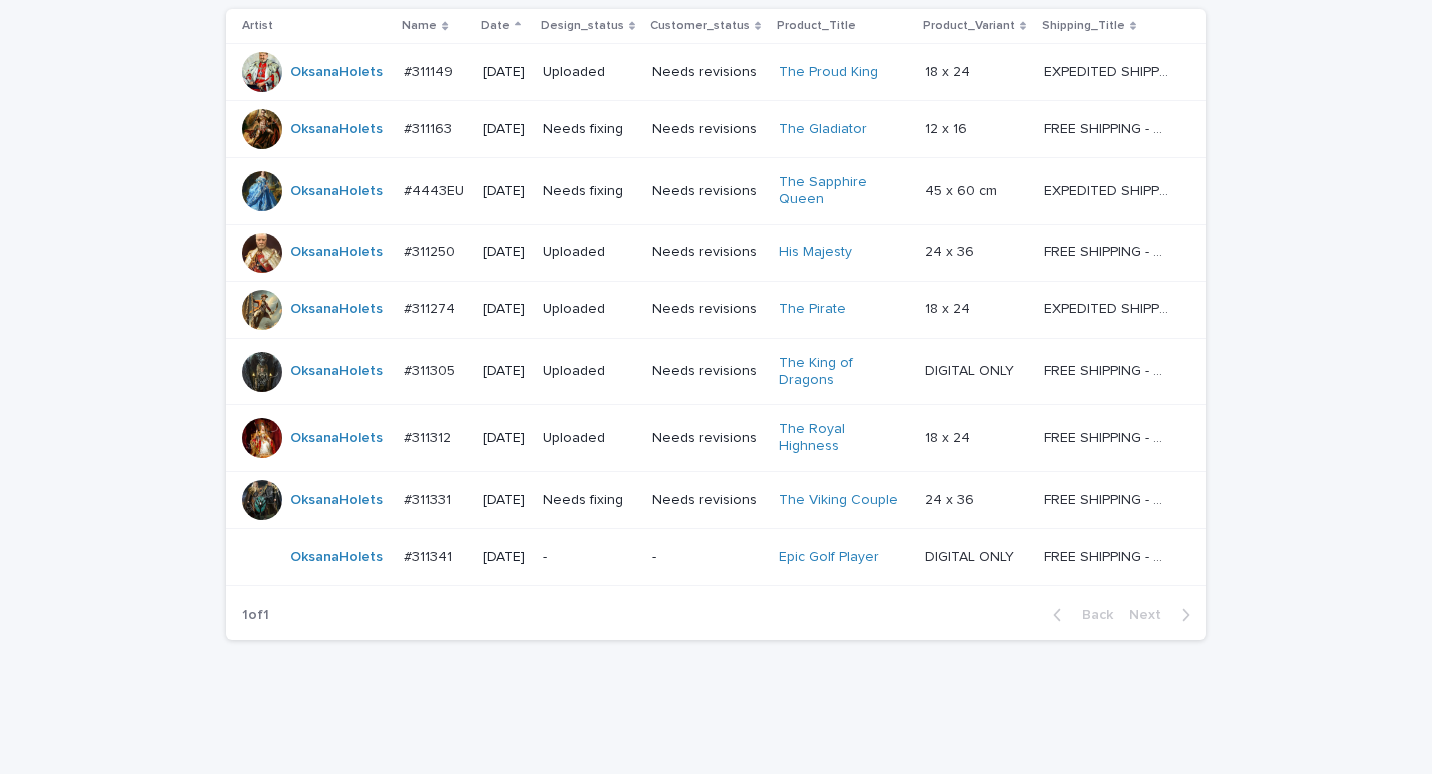 click on "#311331" at bounding box center [429, 498] 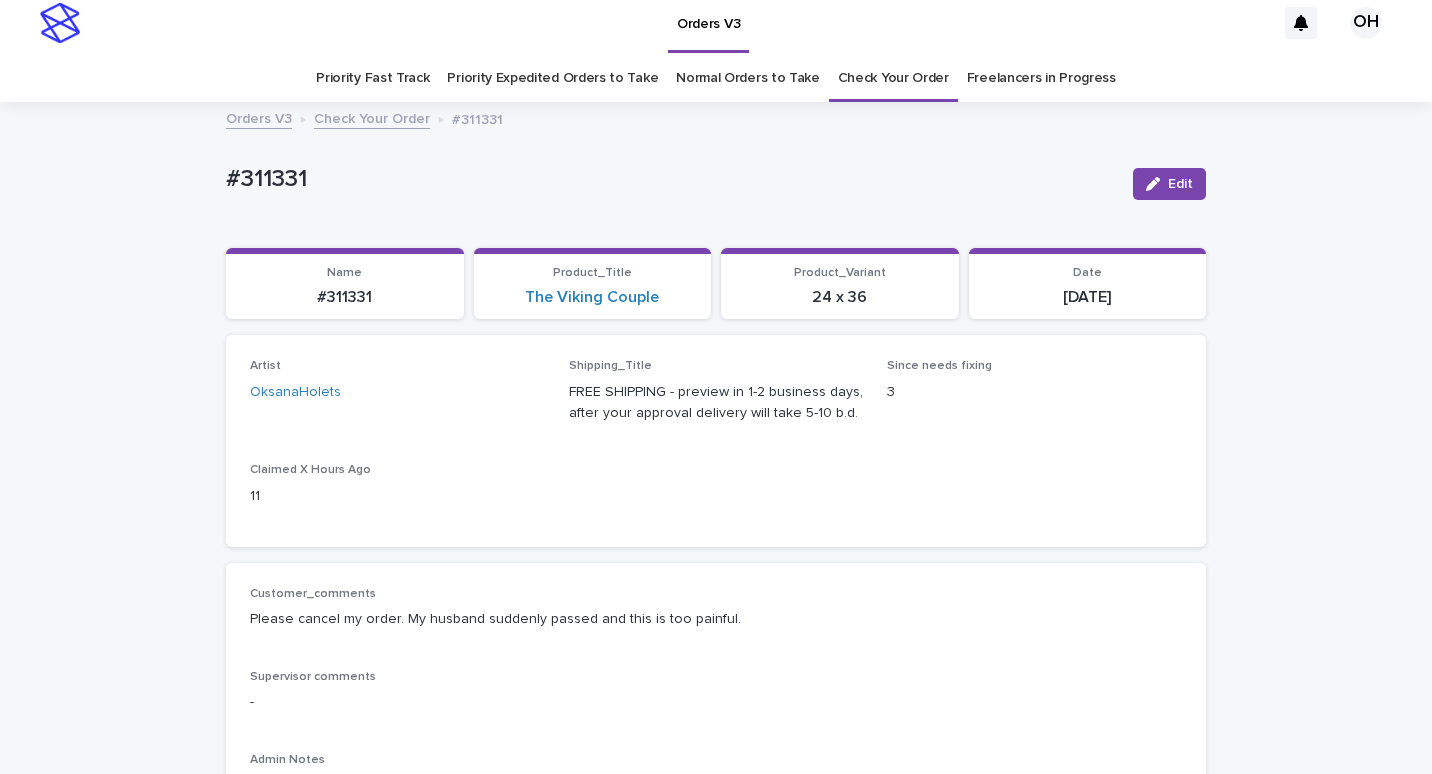 scroll, scrollTop: 0, scrollLeft: 0, axis: both 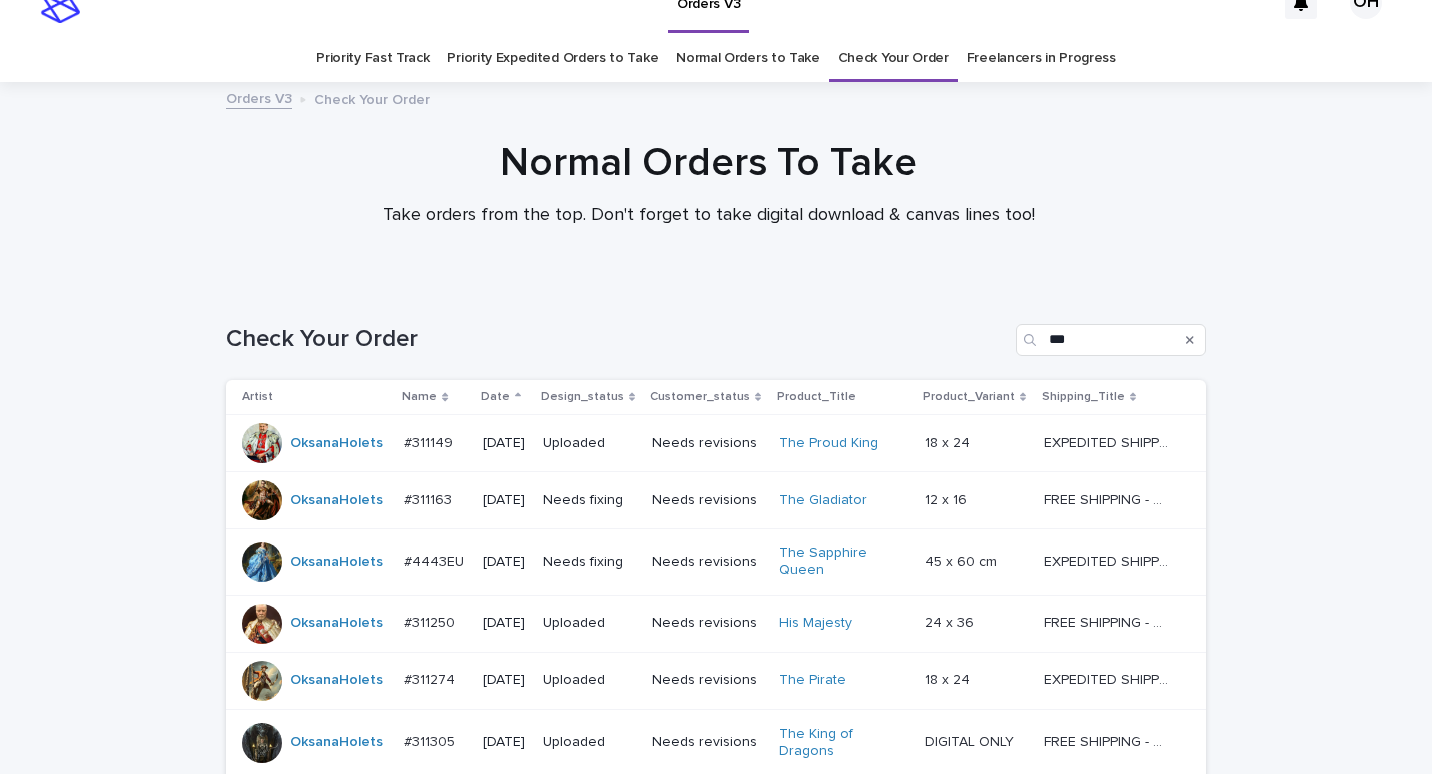 click on "#4443EU" at bounding box center [436, 560] 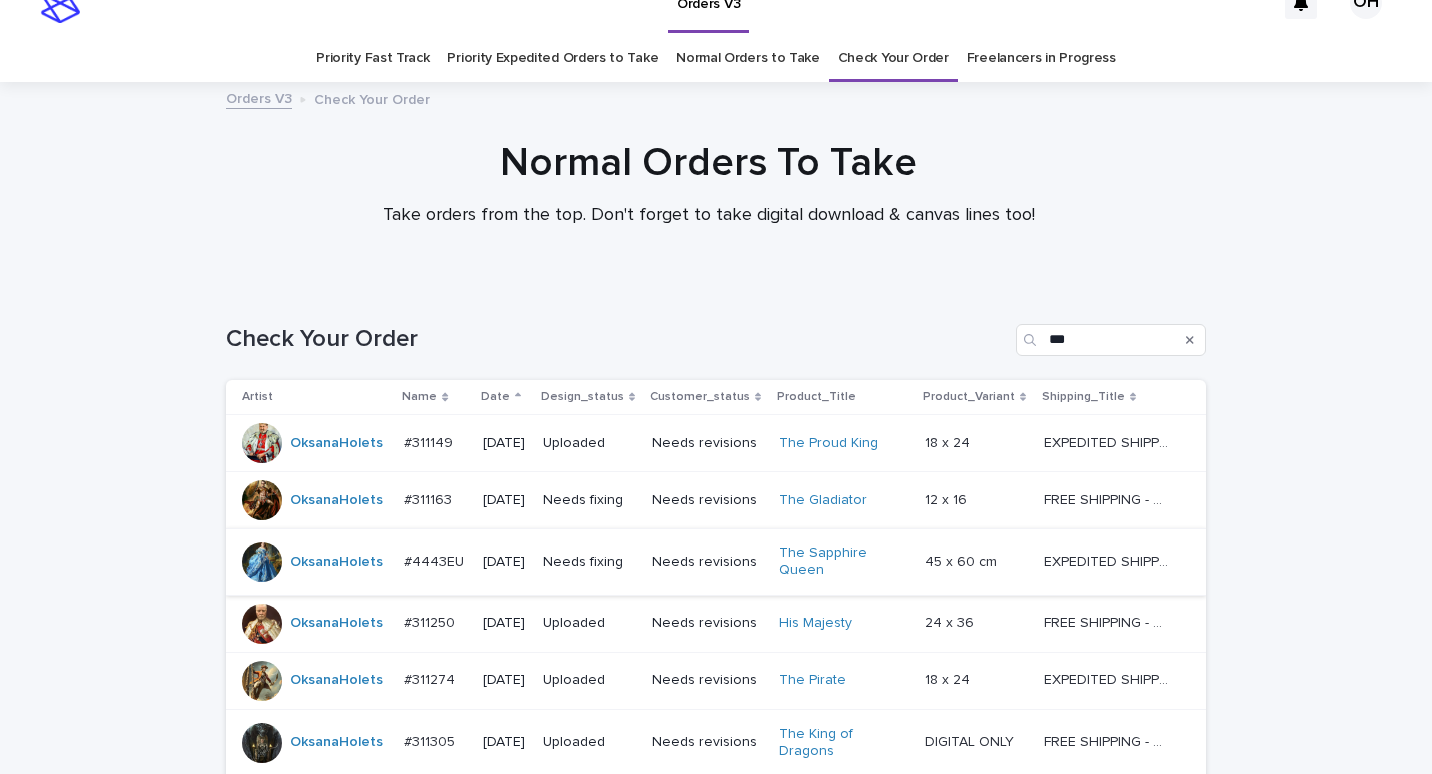 scroll, scrollTop: 0, scrollLeft: 0, axis: both 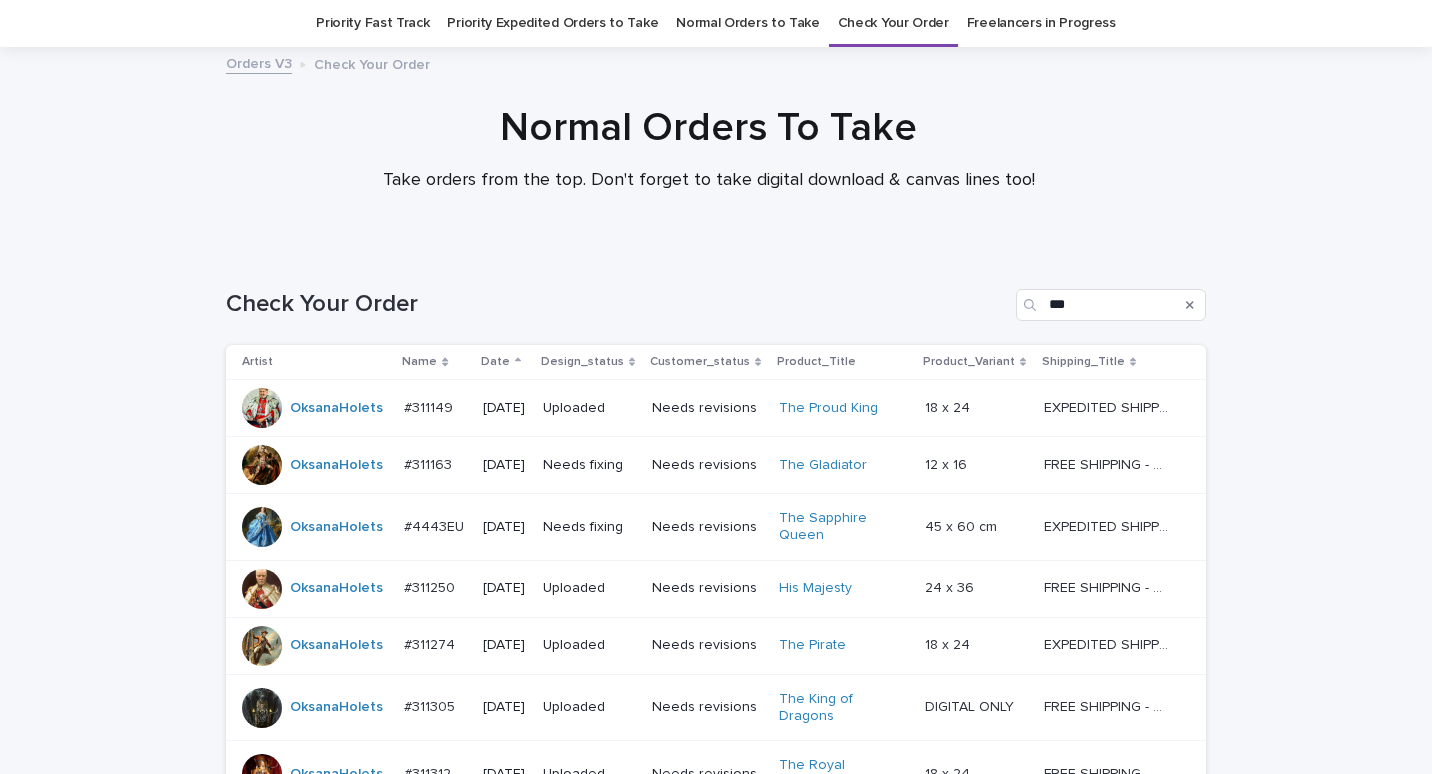 click on "#4443EU" at bounding box center (436, 525) 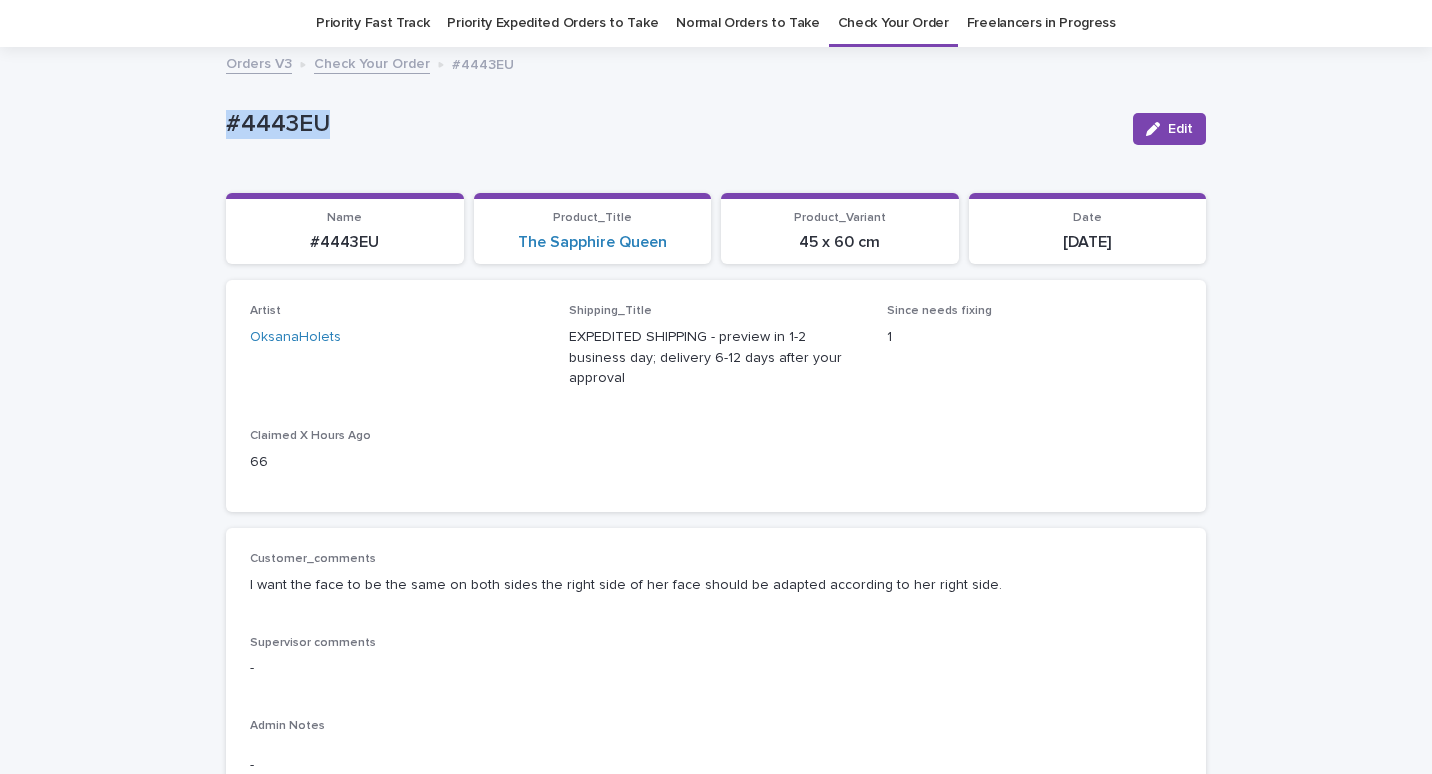 drag, startPoint x: 321, startPoint y: 124, endPoint x: 251, endPoint y: 119, distance: 70.178345 